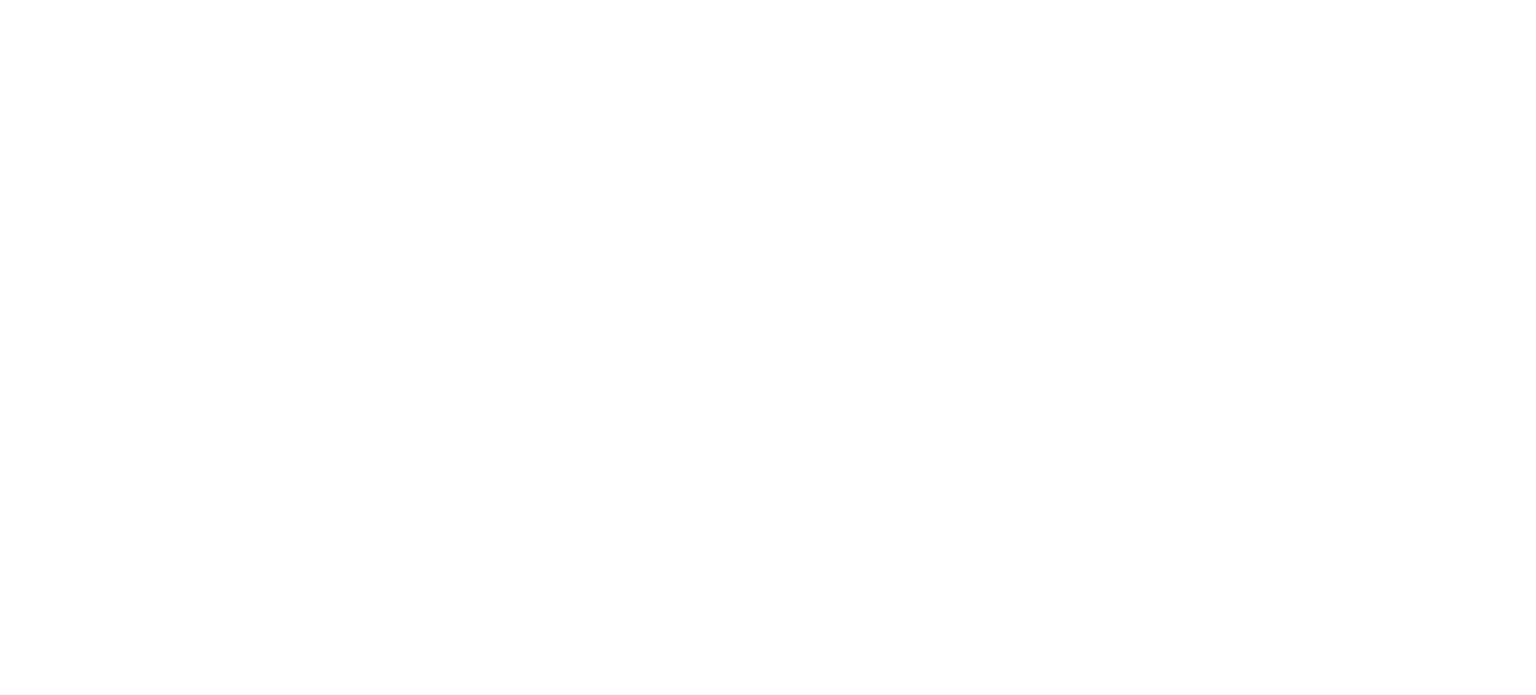 scroll, scrollTop: 0, scrollLeft: 0, axis: both 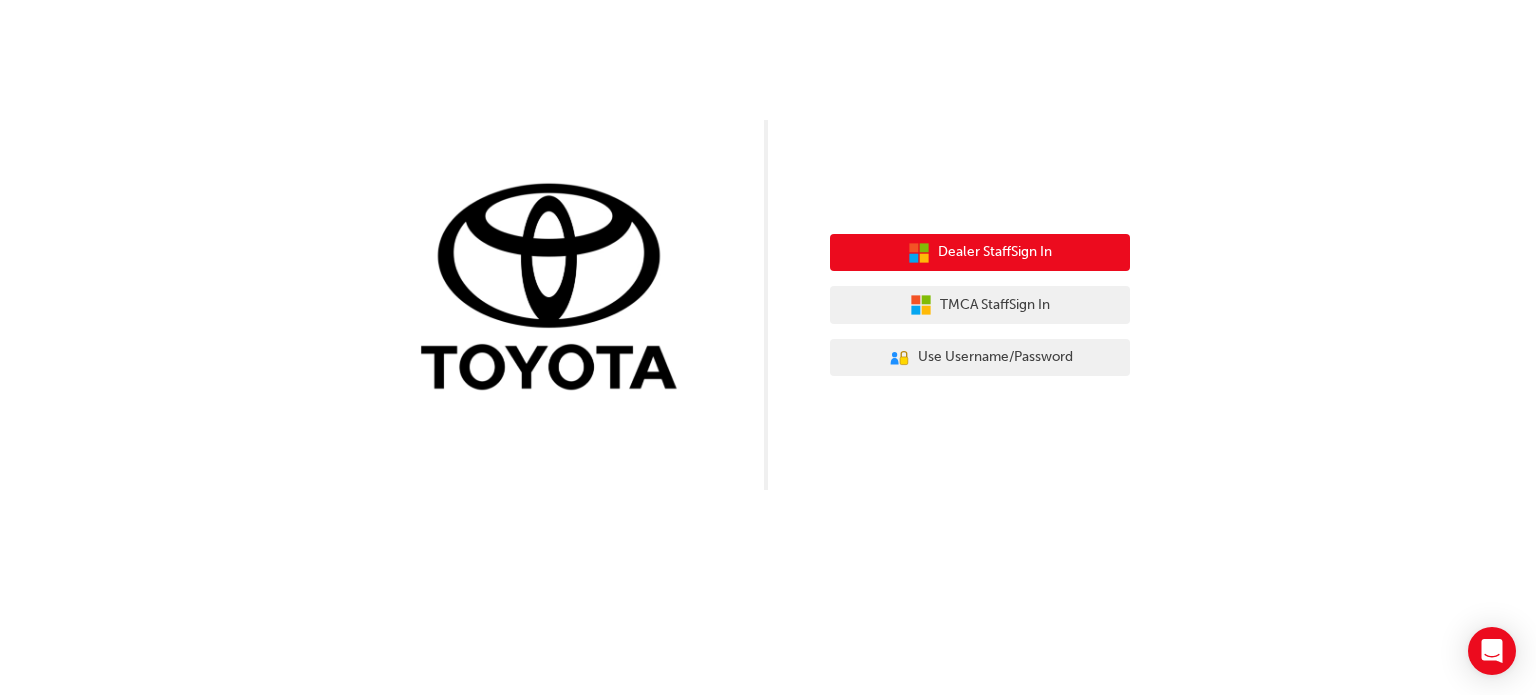 click on "Dealer Staff  Sign In" at bounding box center (995, 252) 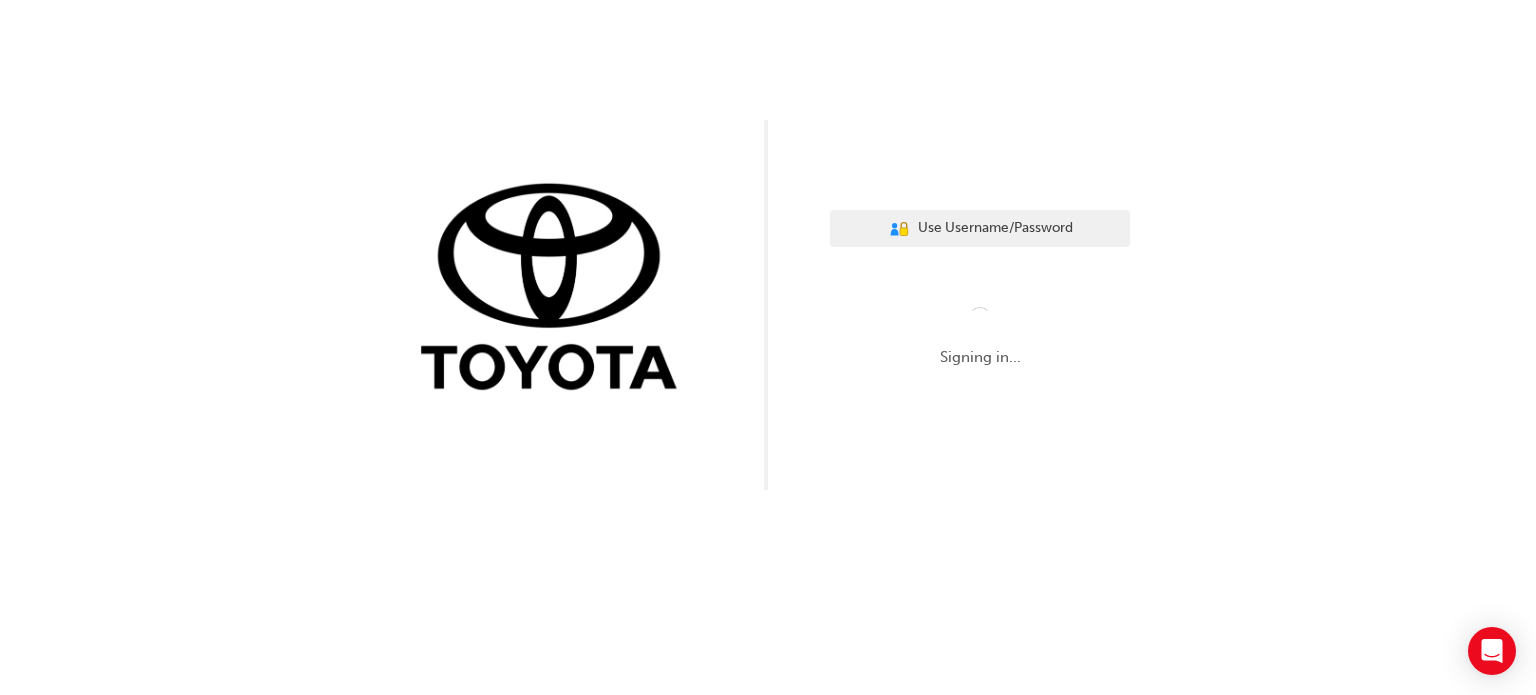 scroll, scrollTop: 0, scrollLeft: 0, axis: both 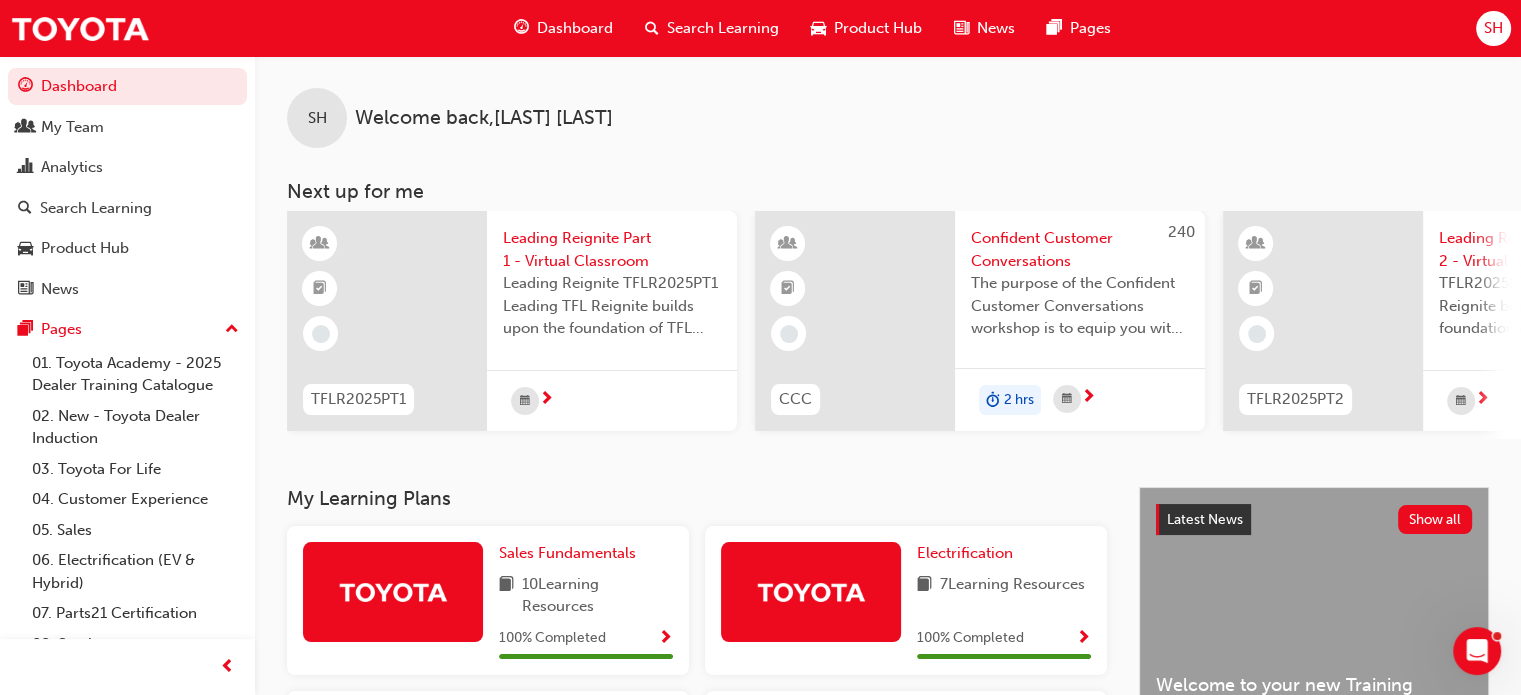 click on "Dashboard" at bounding box center (575, 28) 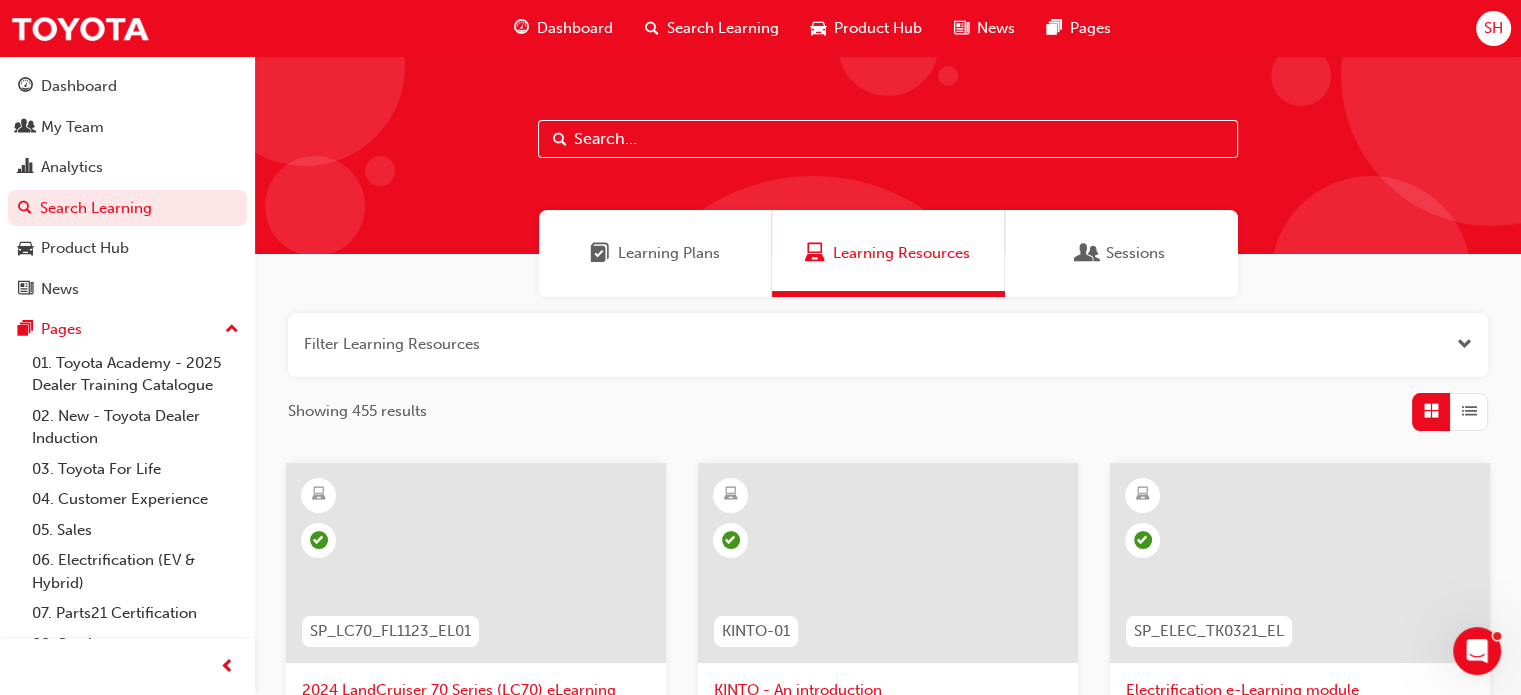 click at bounding box center [888, 345] 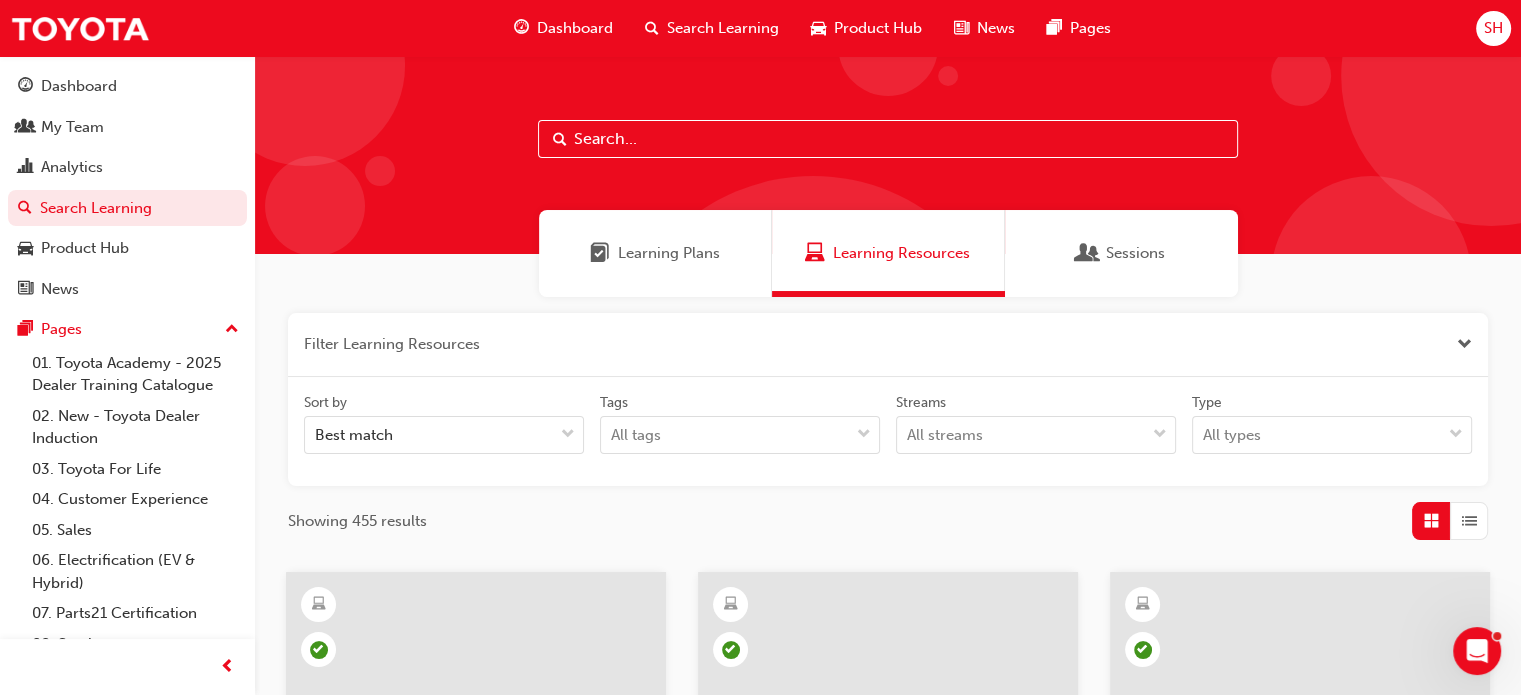 click at bounding box center [888, 345] 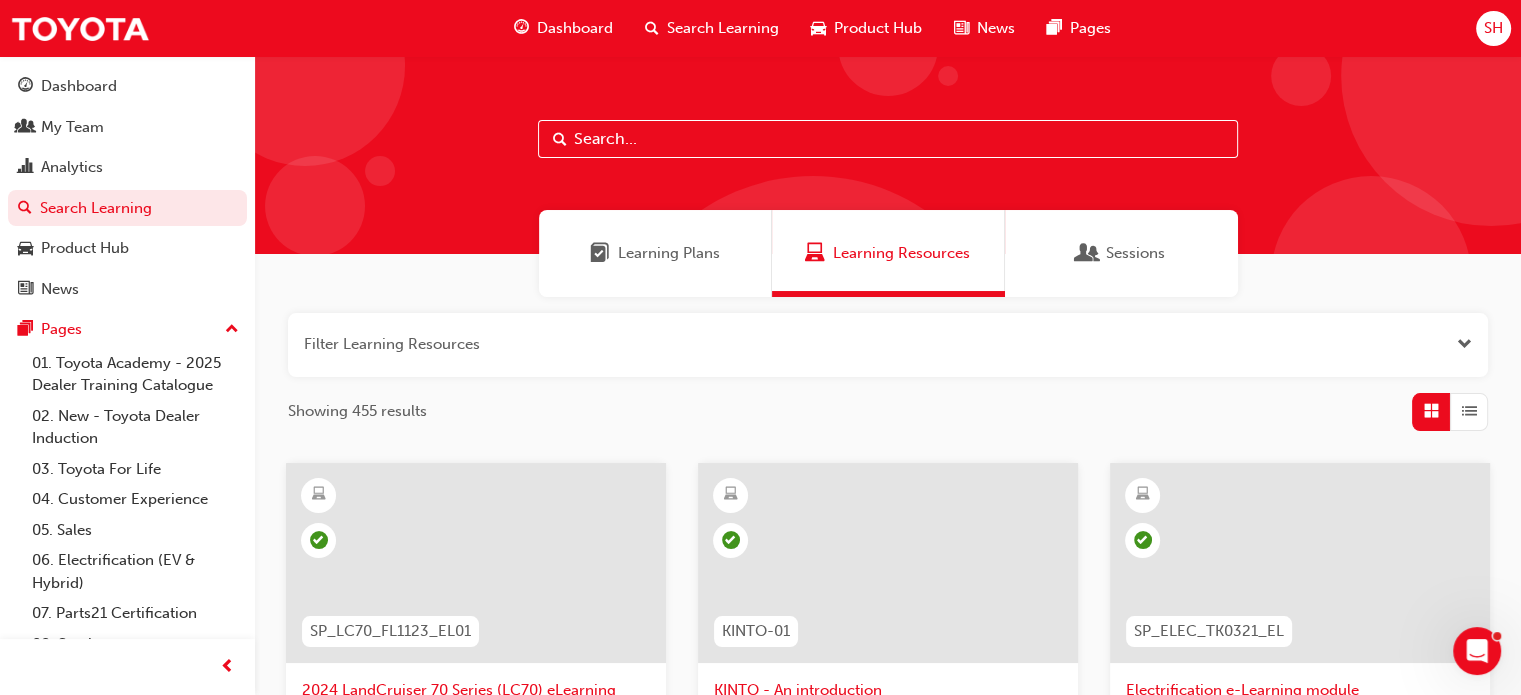 click on "Learning Resources" at bounding box center [901, 253] 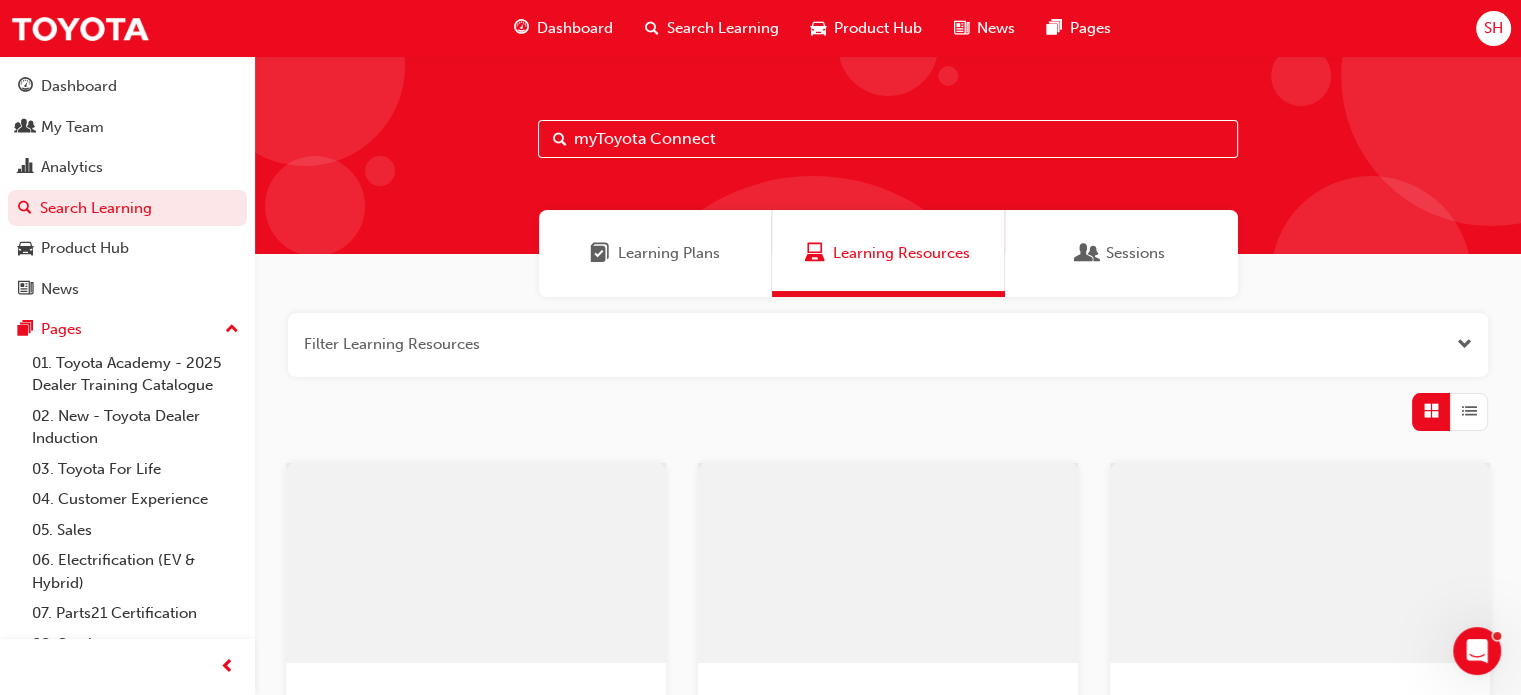 type on "myToyota Connect" 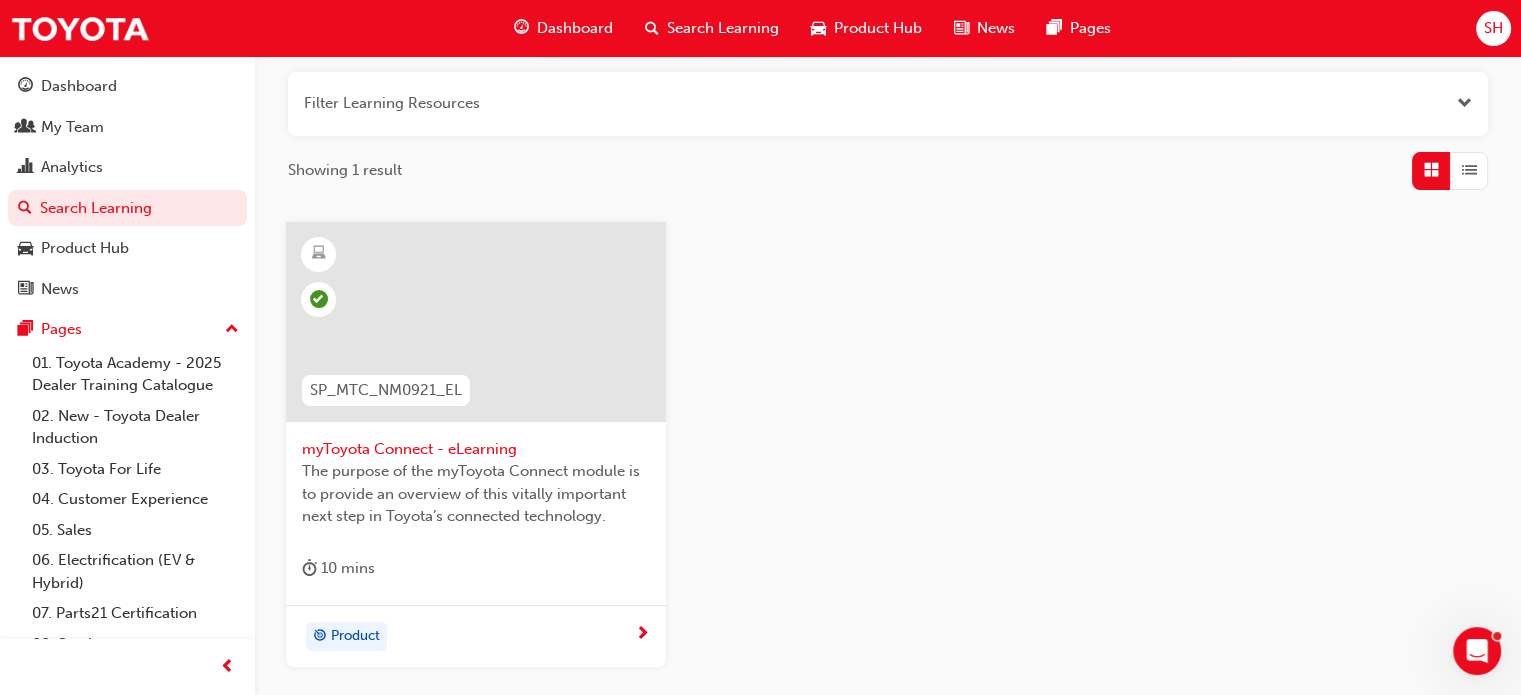 scroll, scrollTop: 300, scrollLeft: 0, axis: vertical 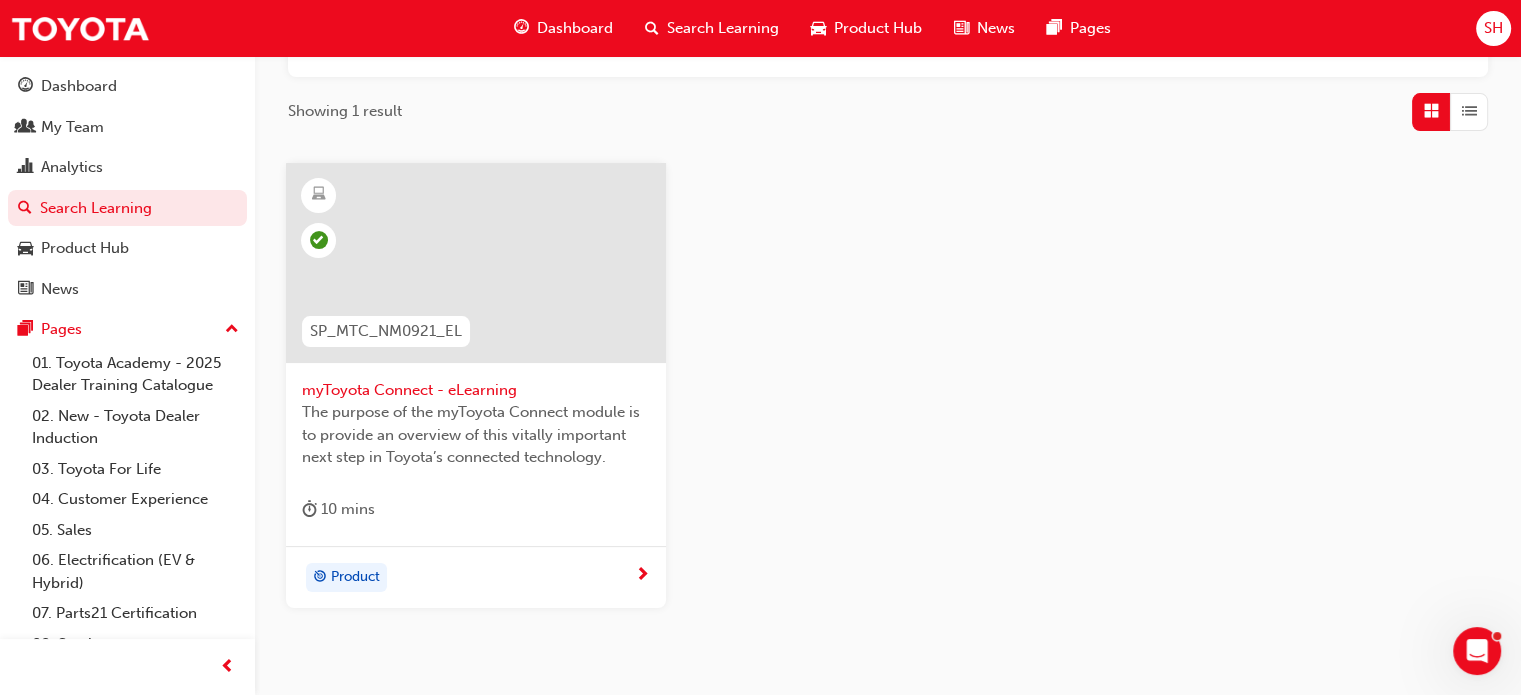click on "myToyota Connect - eLearning" at bounding box center [476, 390] 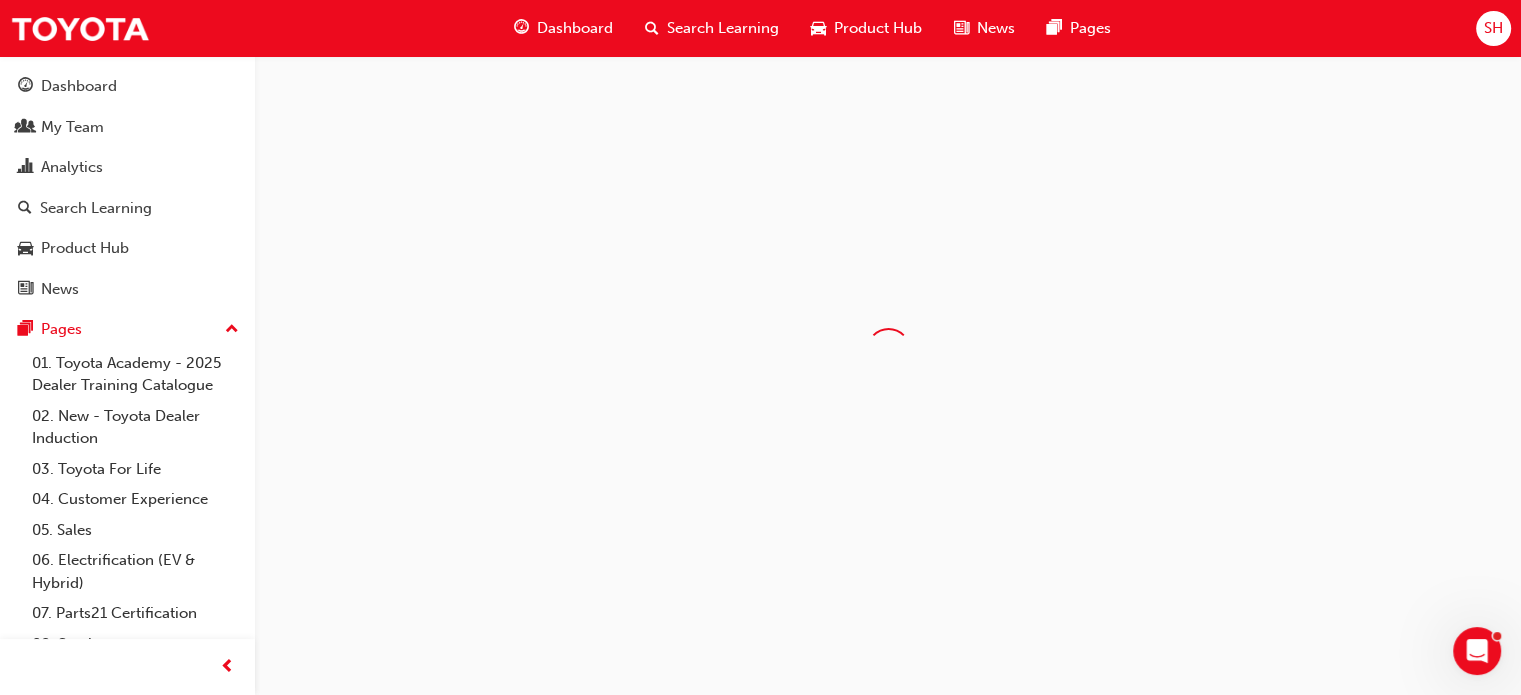 scroll, scrollTop: 0, scrollLeft: 0, axis: both 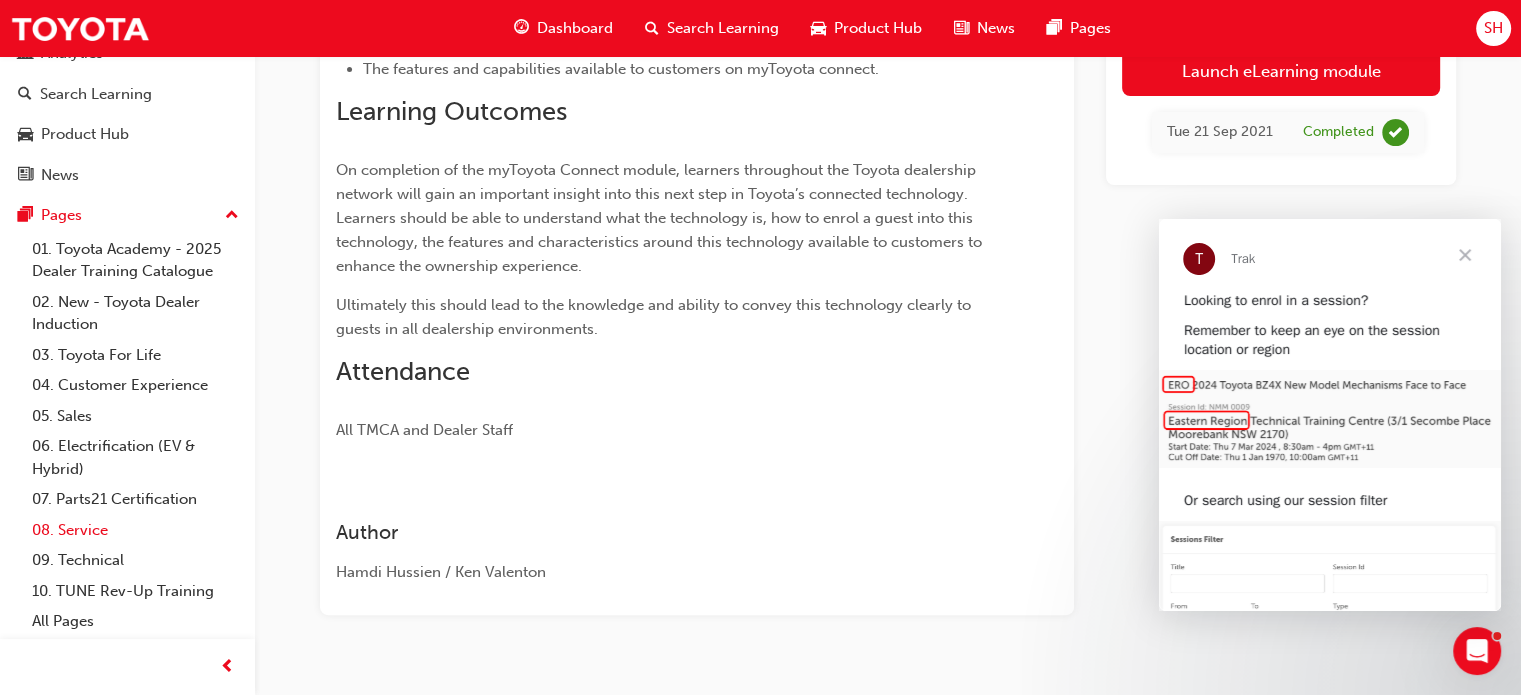 click on "08. Service" at bounding box center [135, 530] 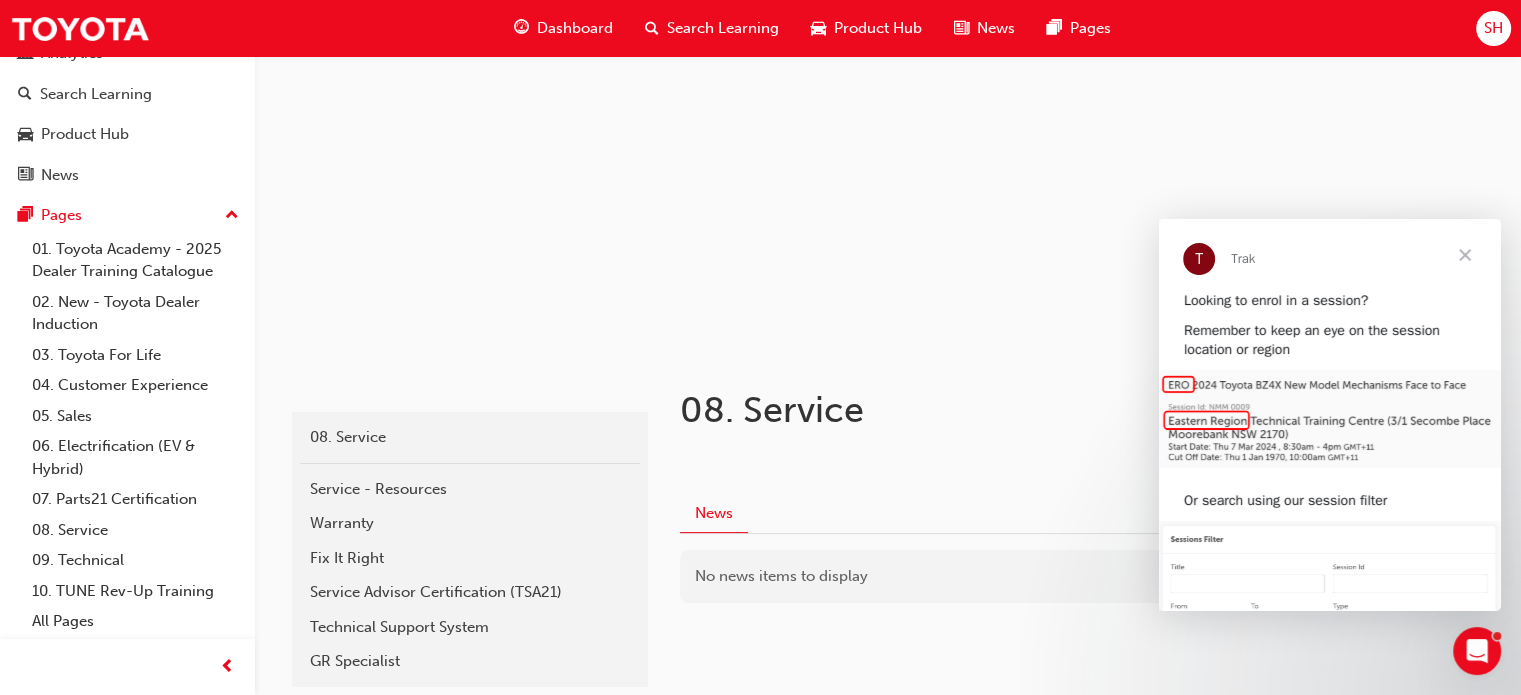 scroll, scrollTop: 118, scrollLeft: 0, axis: vertical 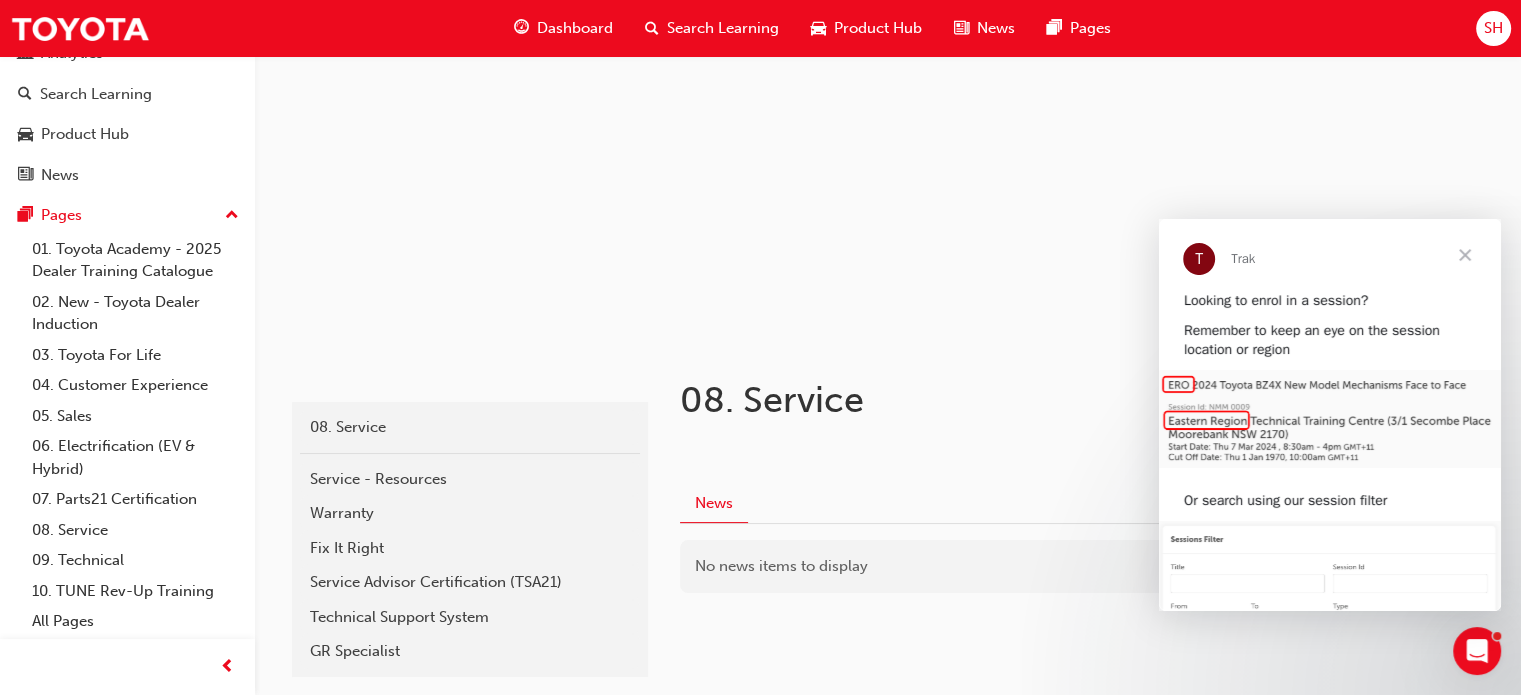 click at bounding box center [1465, 255] 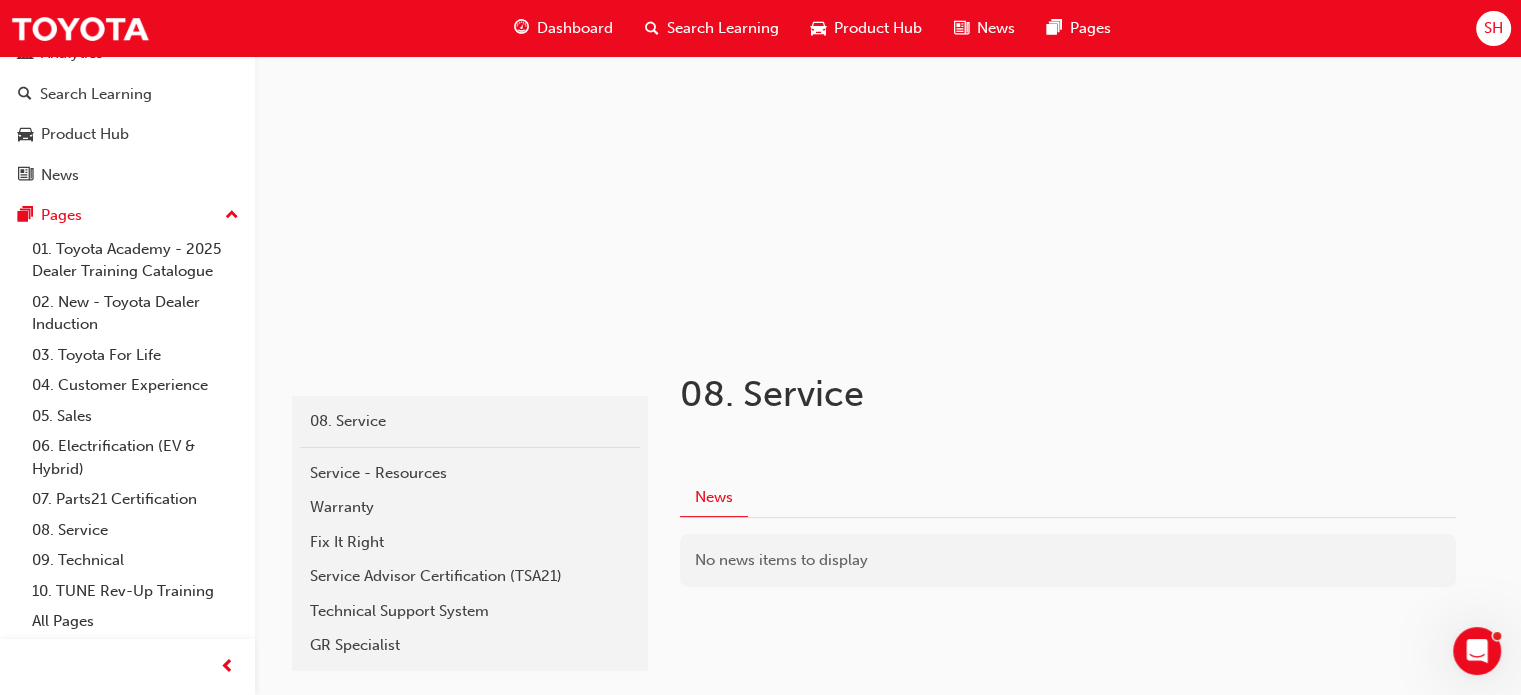 scroll, scrollTop: 0, scrollLeft: 0, axis: both 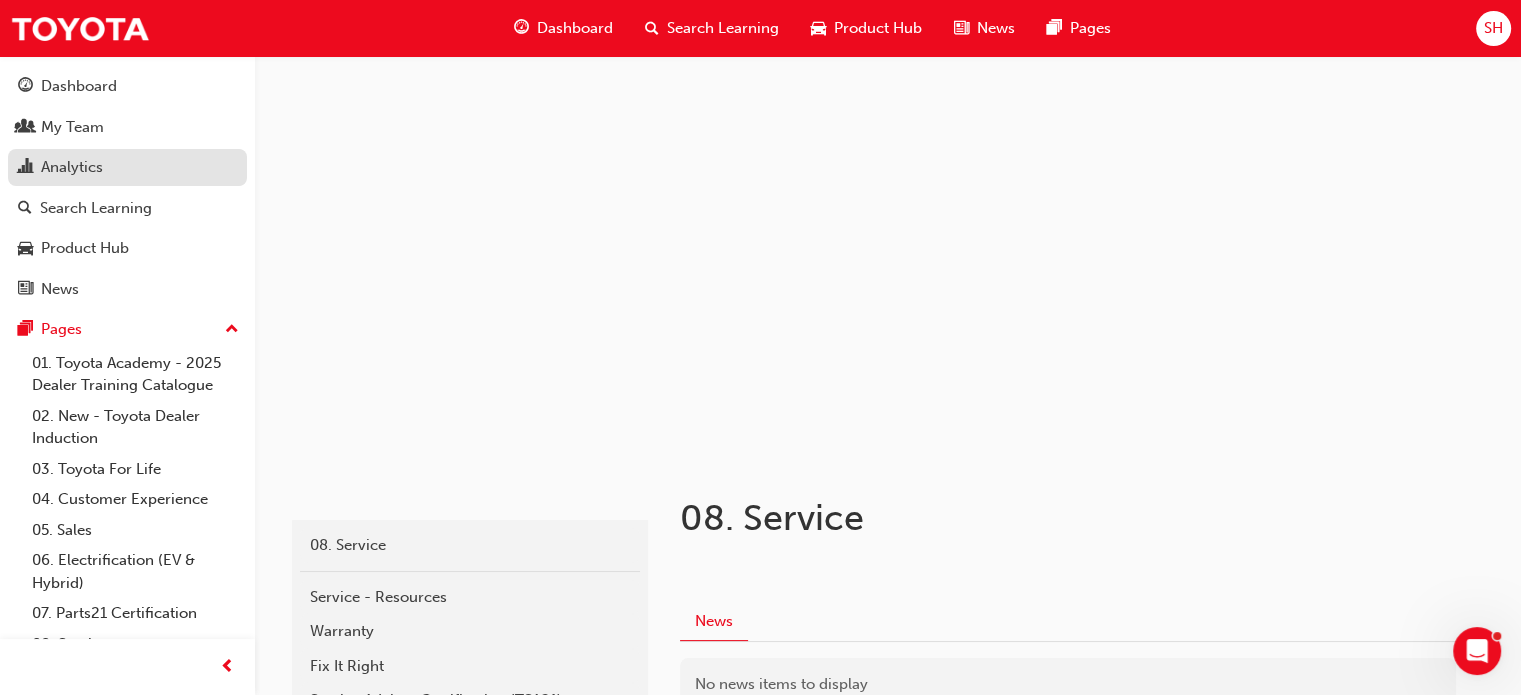click on "Analytics" at bounding box center (72, 167) 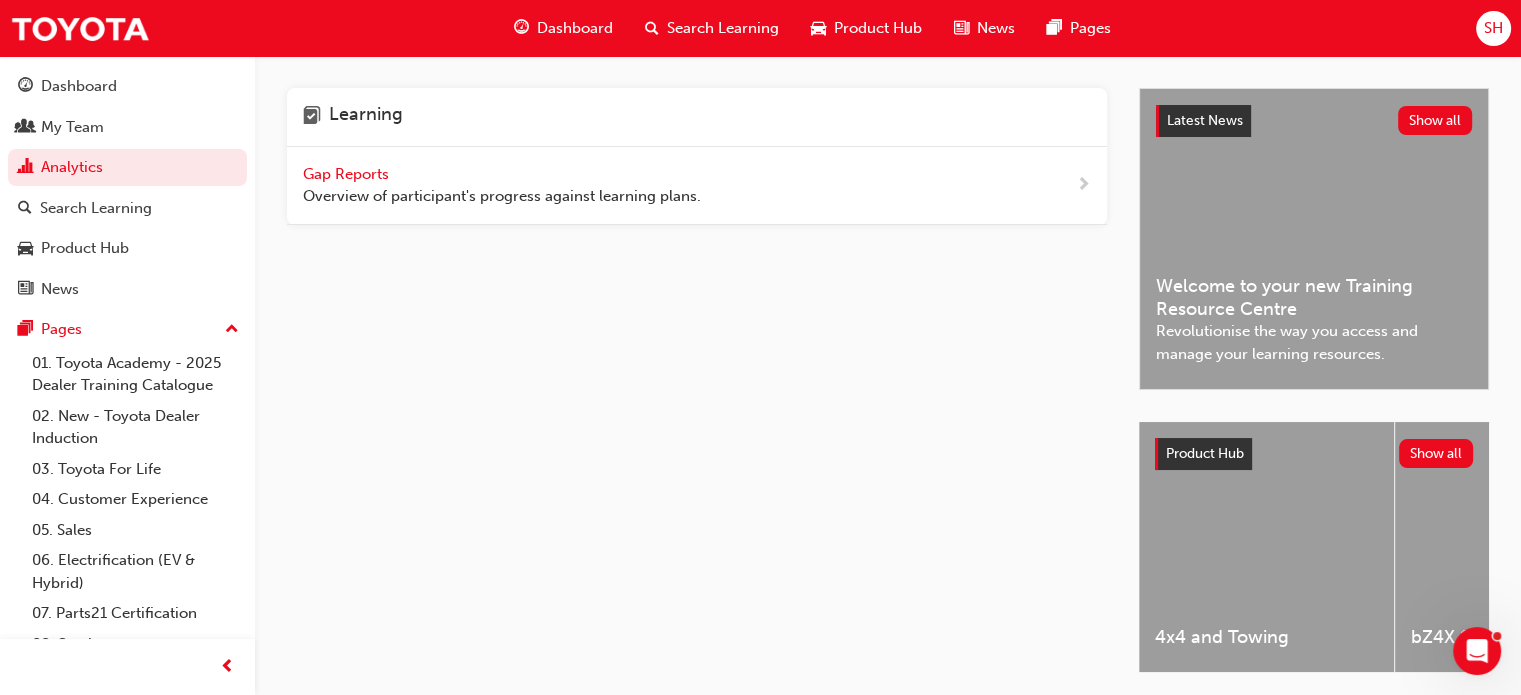 click on "Gap Reports" at bounding box center [348, 174] 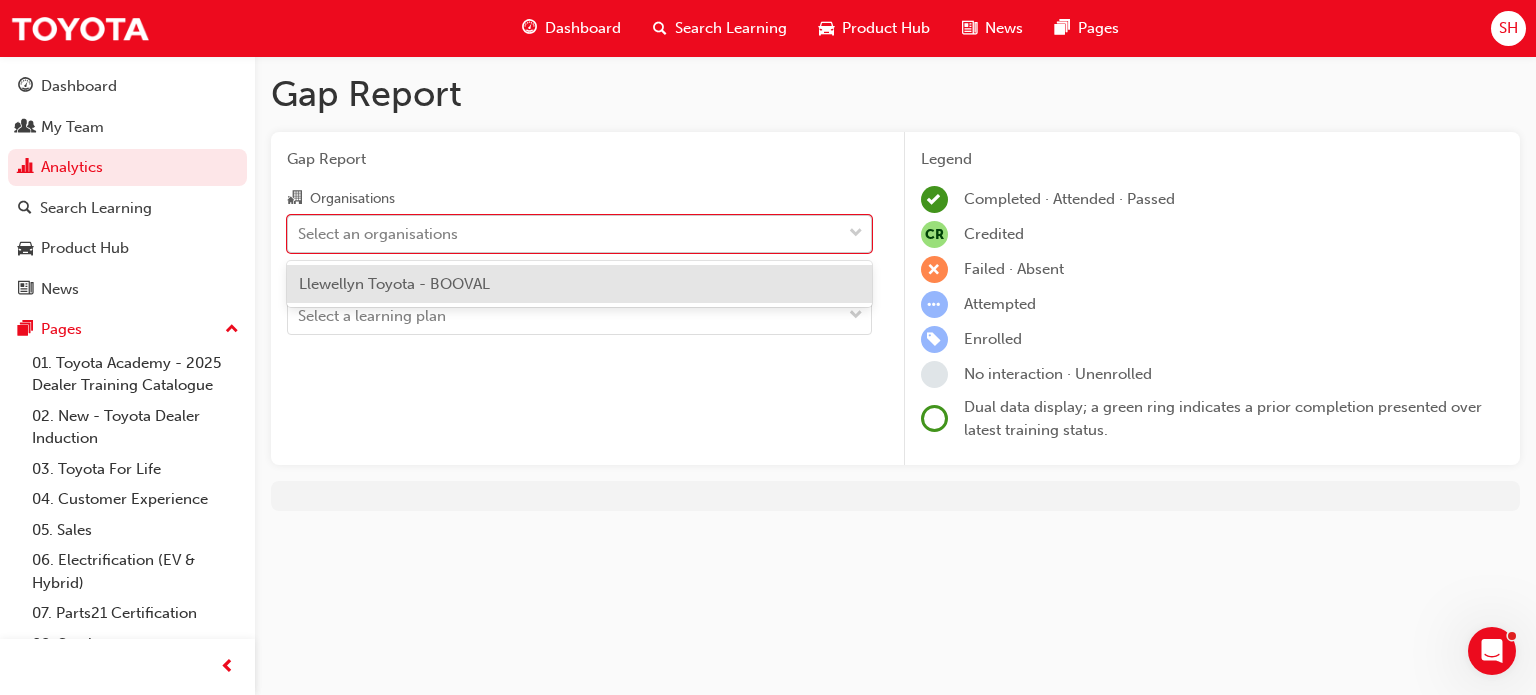 click on "Select an organisations" at bounding box center [378, 233] 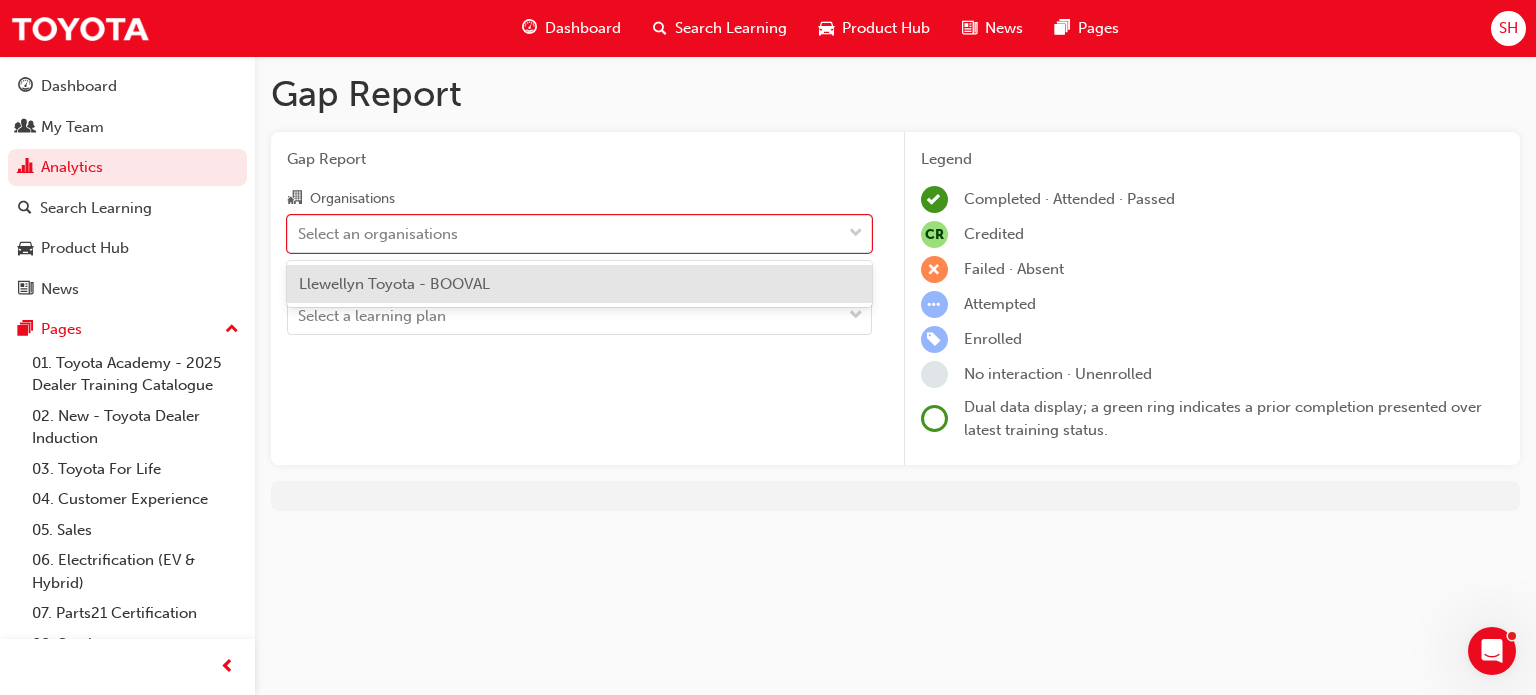 click on "Llewellyn Toyota - BOOVAL" at bounding box center [394, 284] 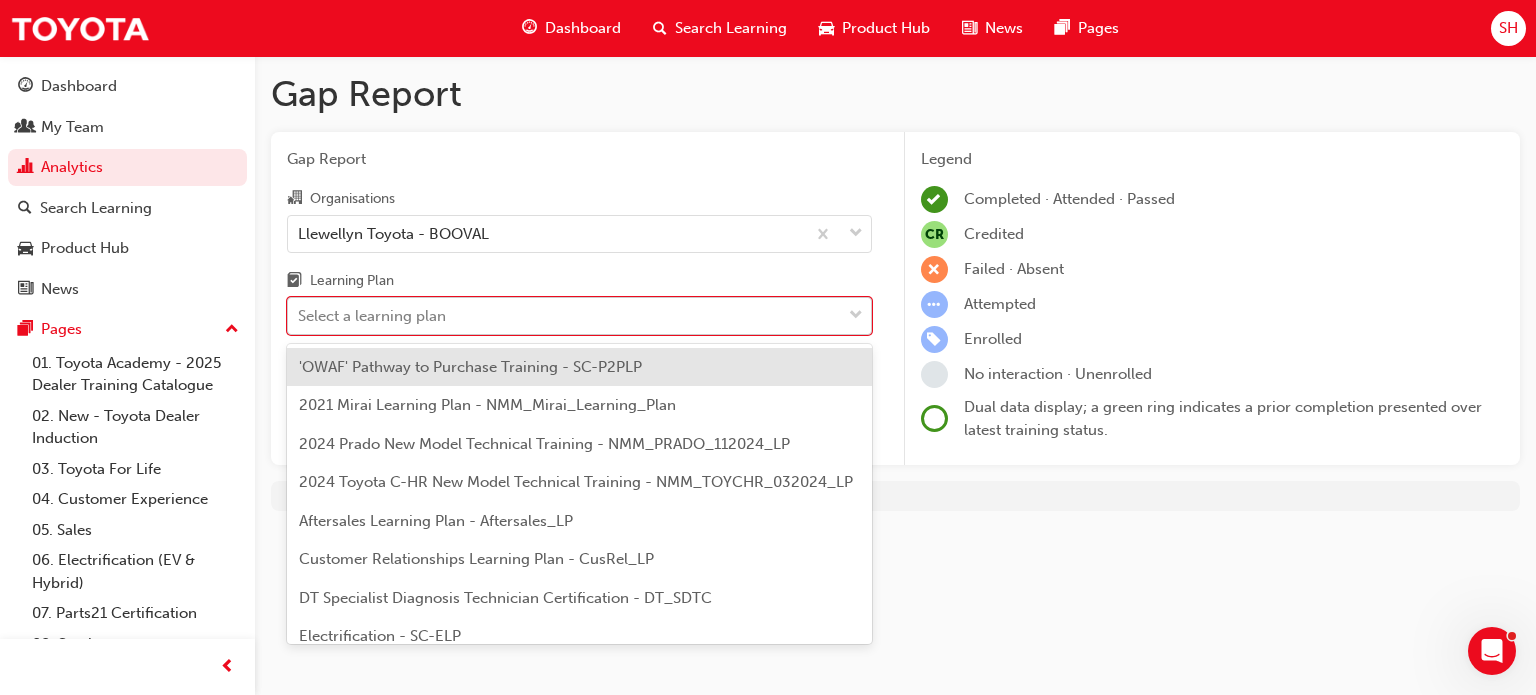 click on "Select a learning plan" at bounding box center (564, 316) 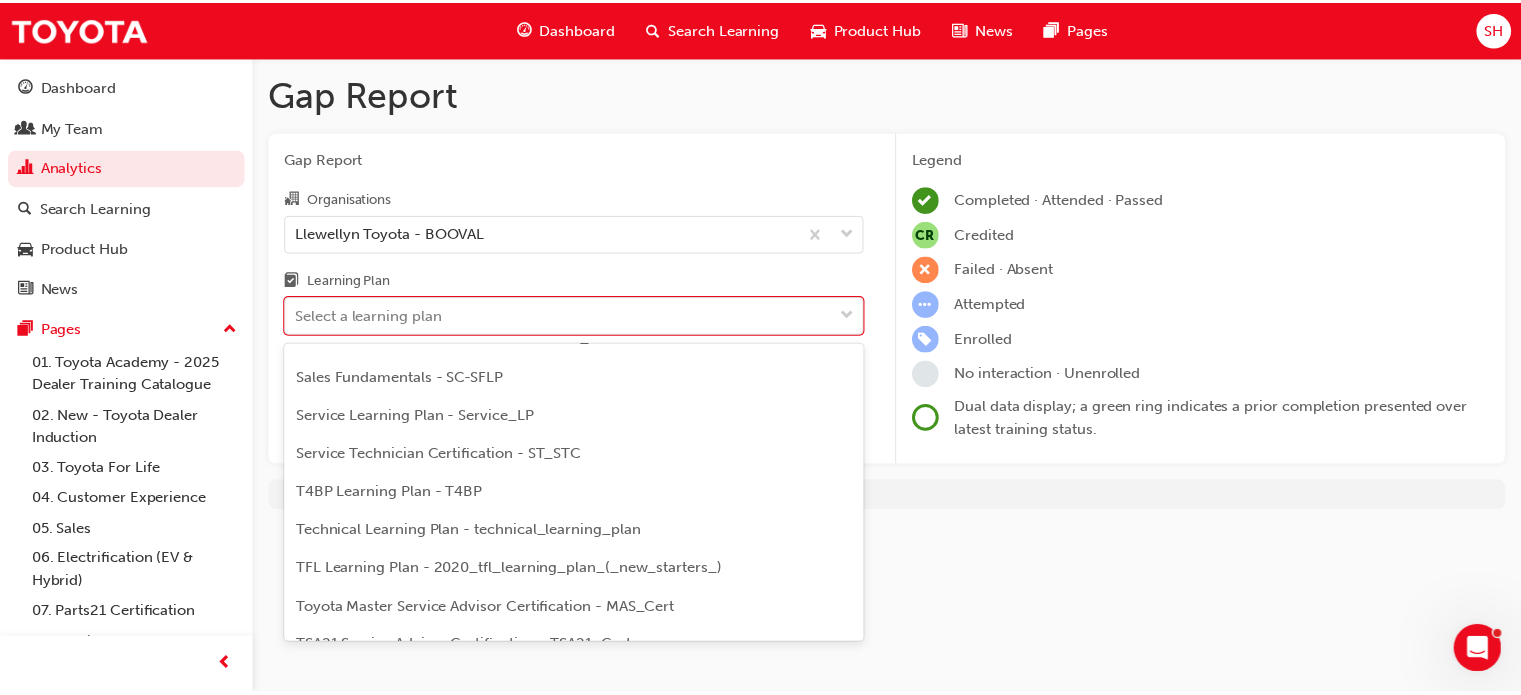 scroll, scrollTop: 700, scrollLeft: 0, axis: vertical 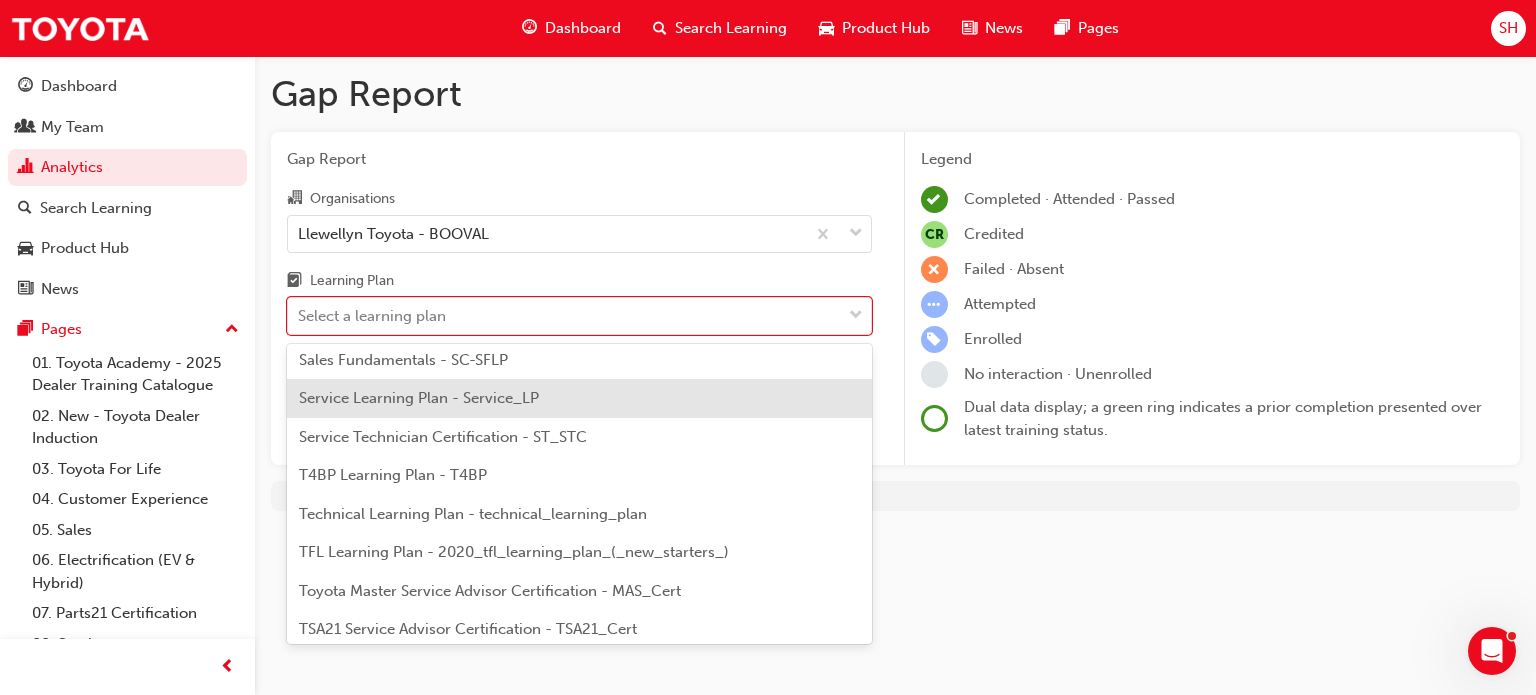 click on "Service Learning Plan - Service_LP" at bounding box center (419, 398) 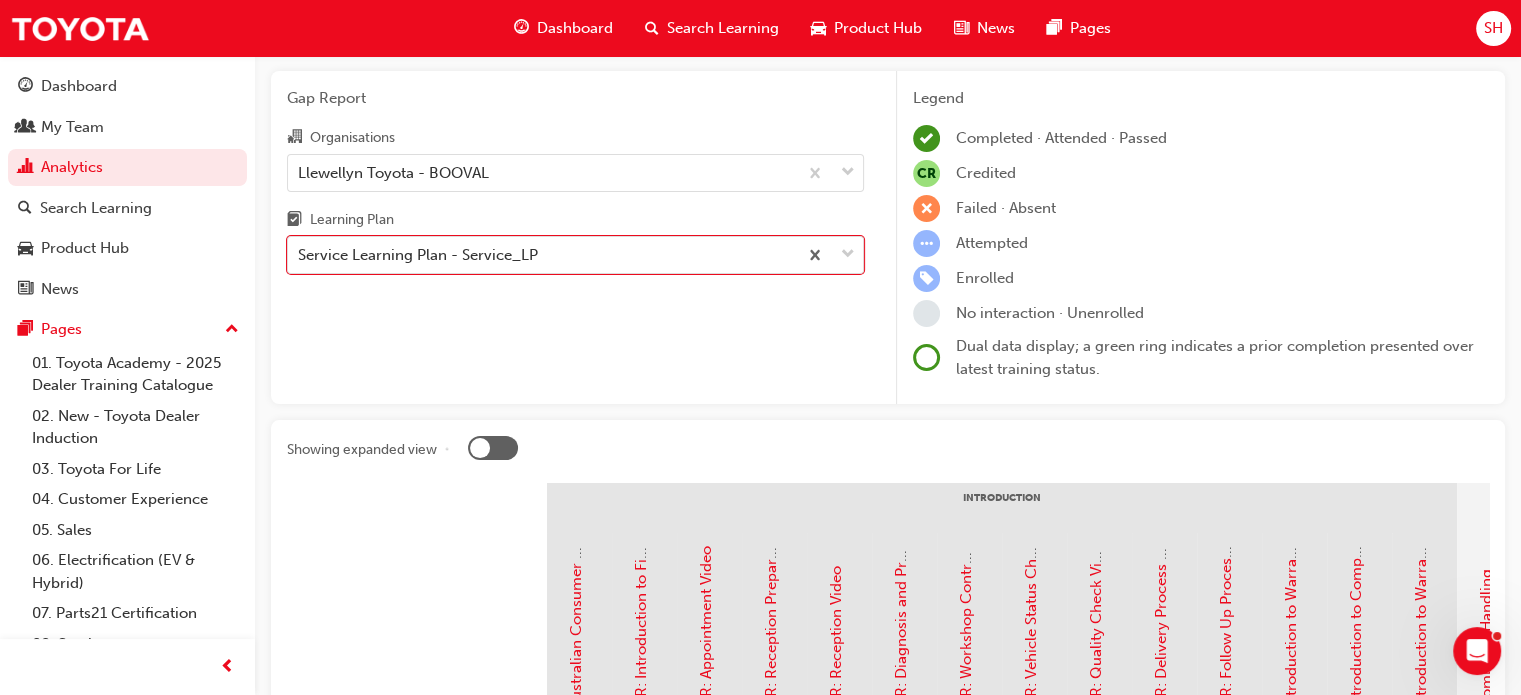 scroll, scrollTop: 41, scrollLeft: 0, axis: vertical 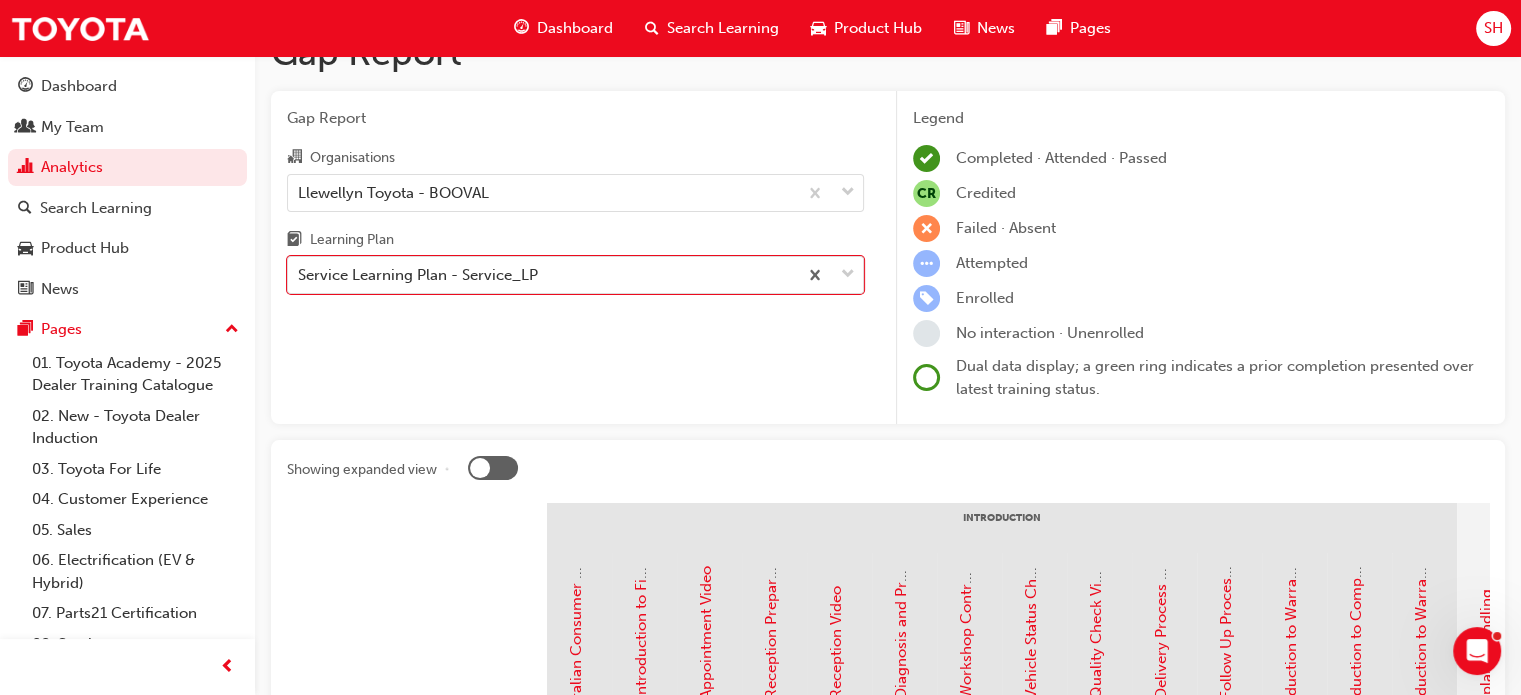 click at bounding box center [493, 468] 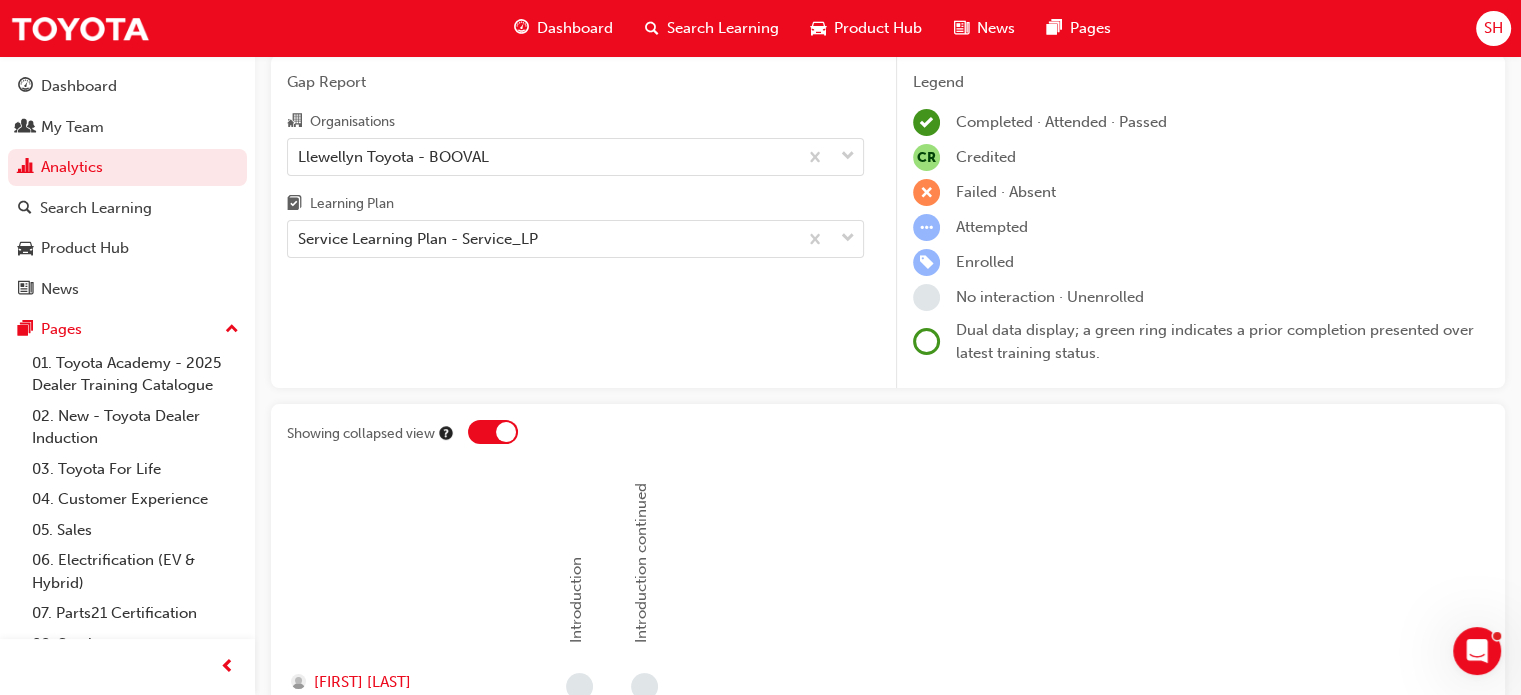 scroll, scrollTop: 76, scrollLeft: 0, axis: vertical 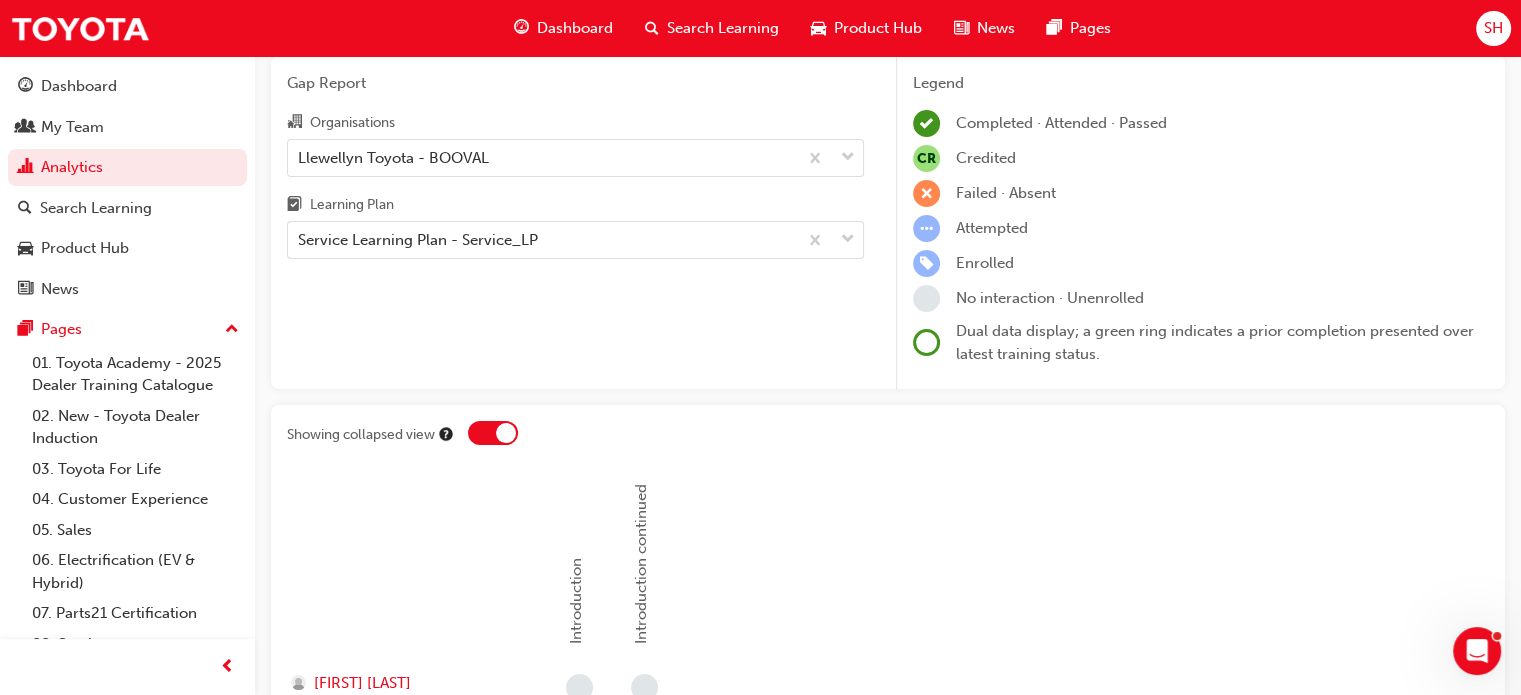 click at bounding box center (493, 433) 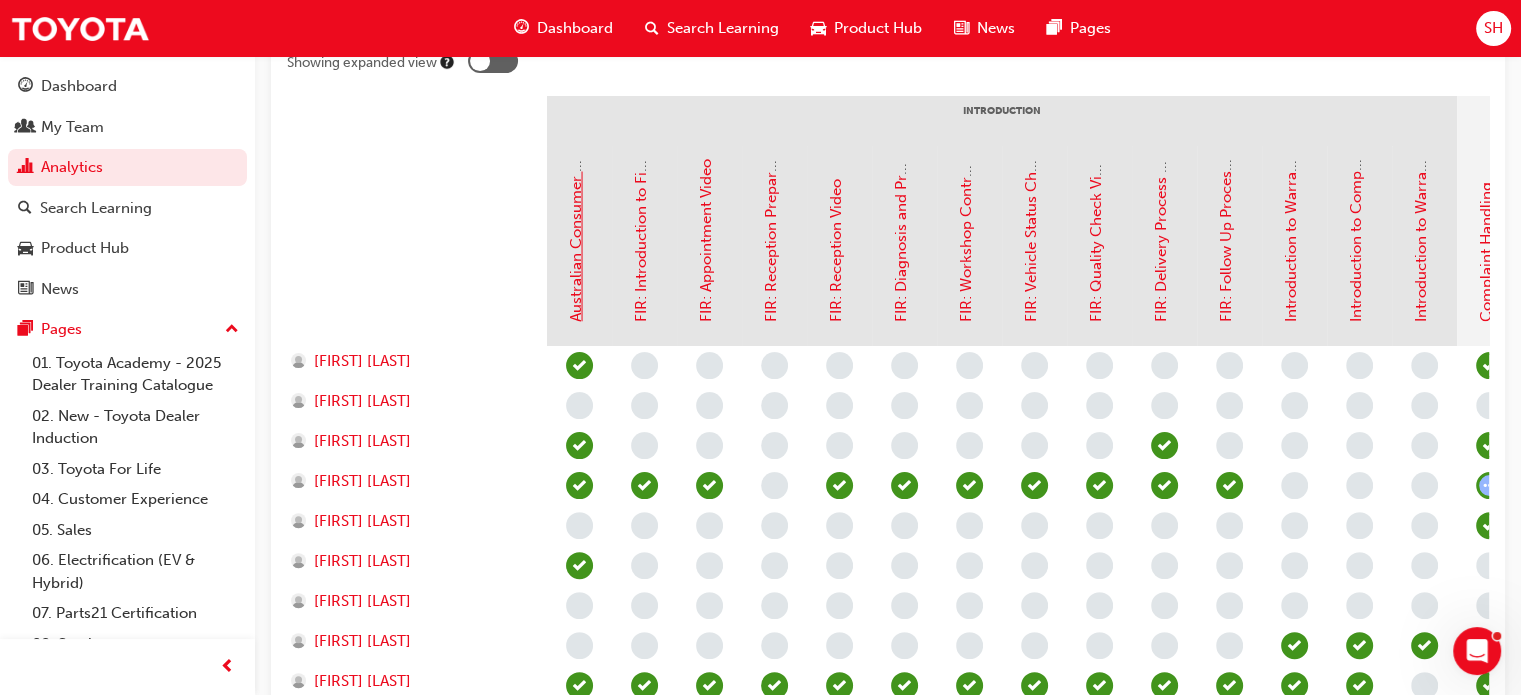scroll, scrollTop: 476, scrollLeft: 0, axis: vertical 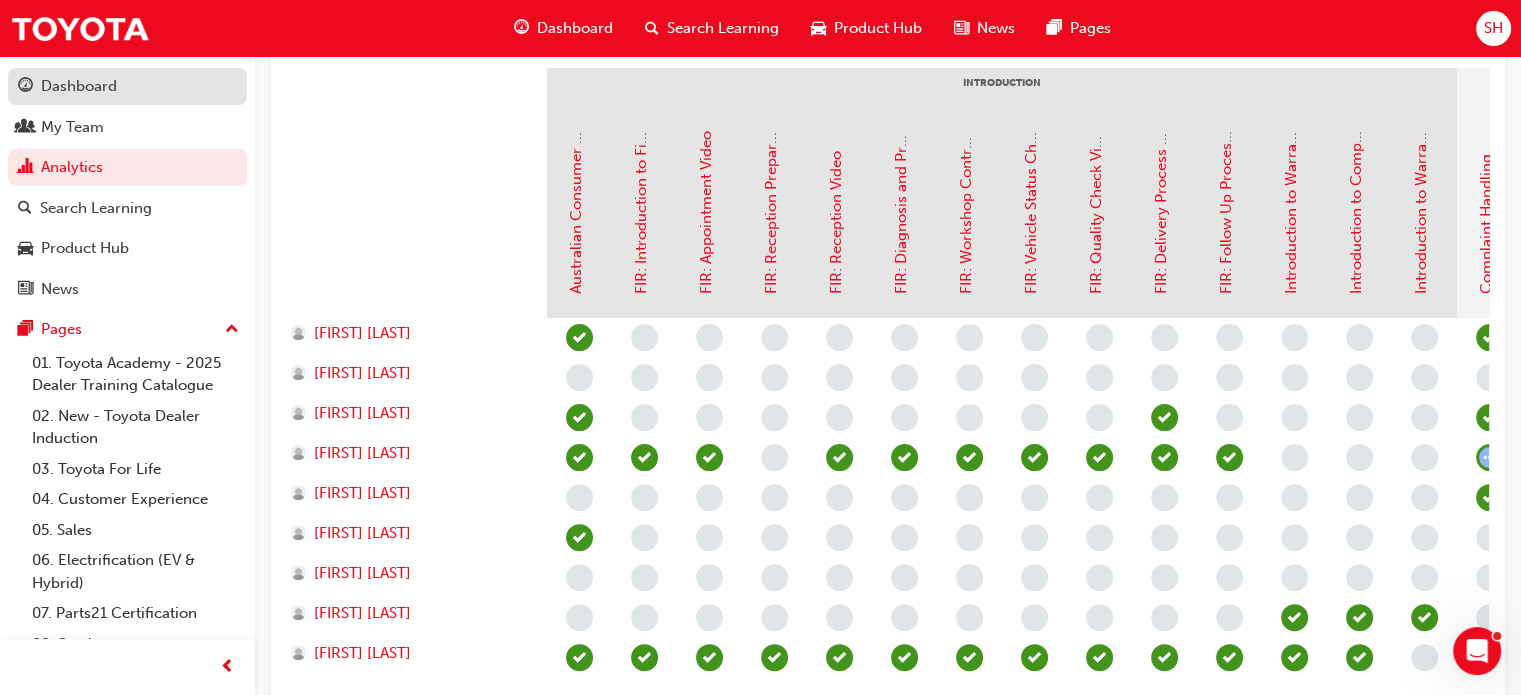 click on "Dashboard" at bounding box center (79, 86) 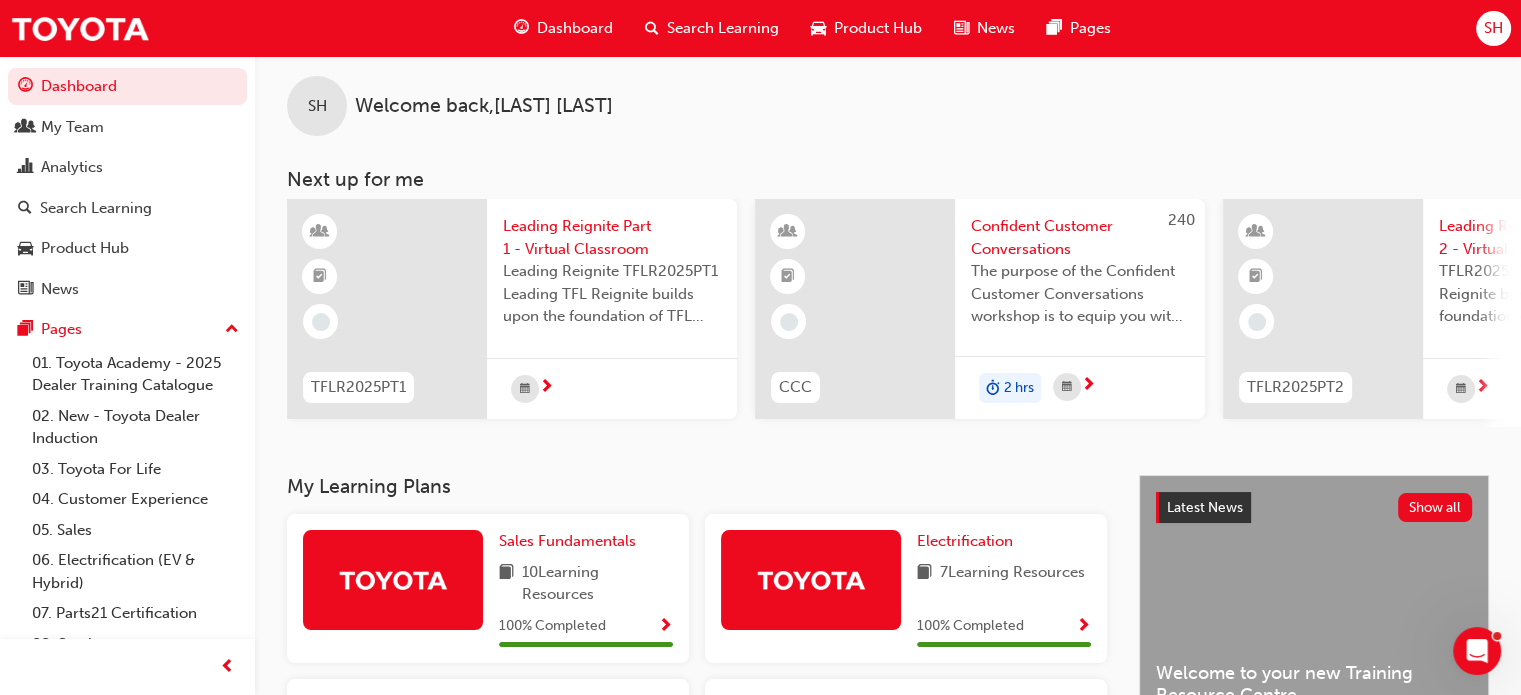 scroll, scrollTop: 0, scrollLeft: 0, axis: both 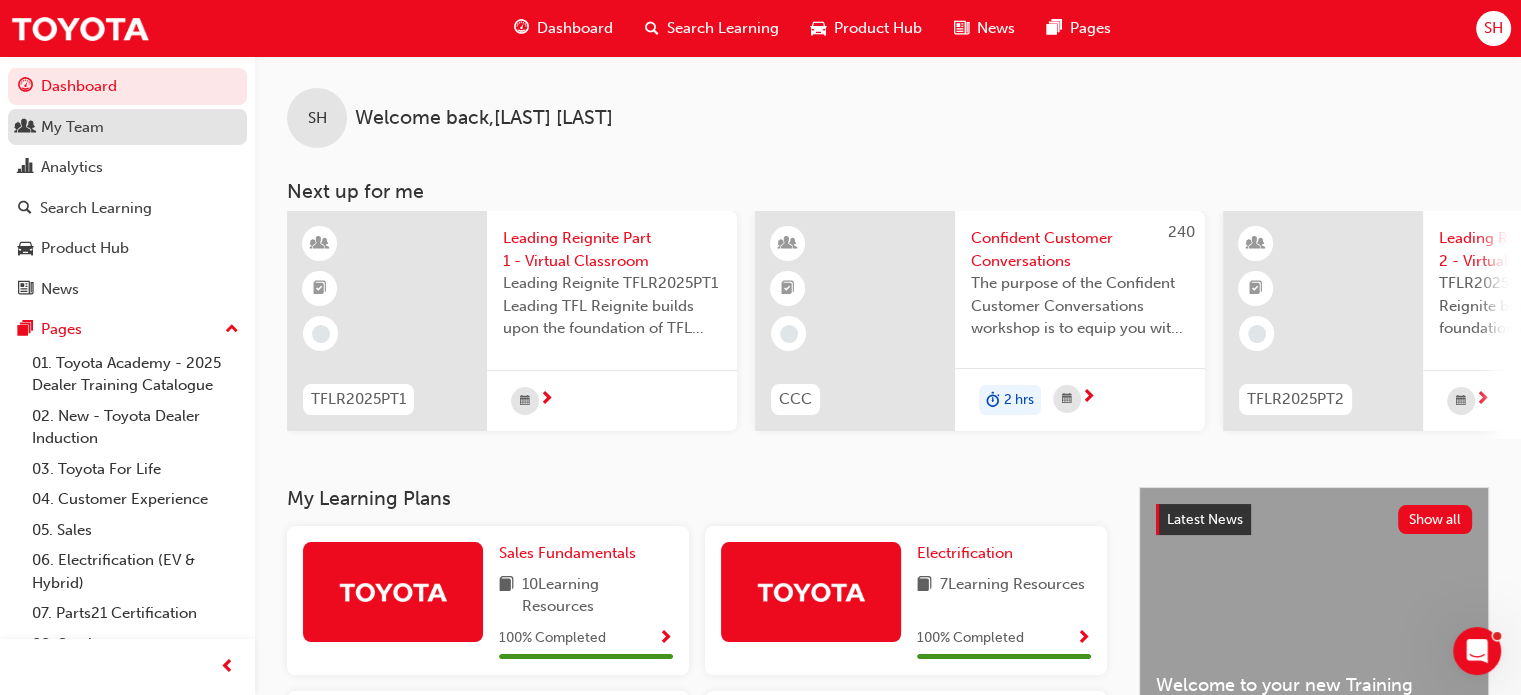 click on "My Team" at bounding box center (72, 127) 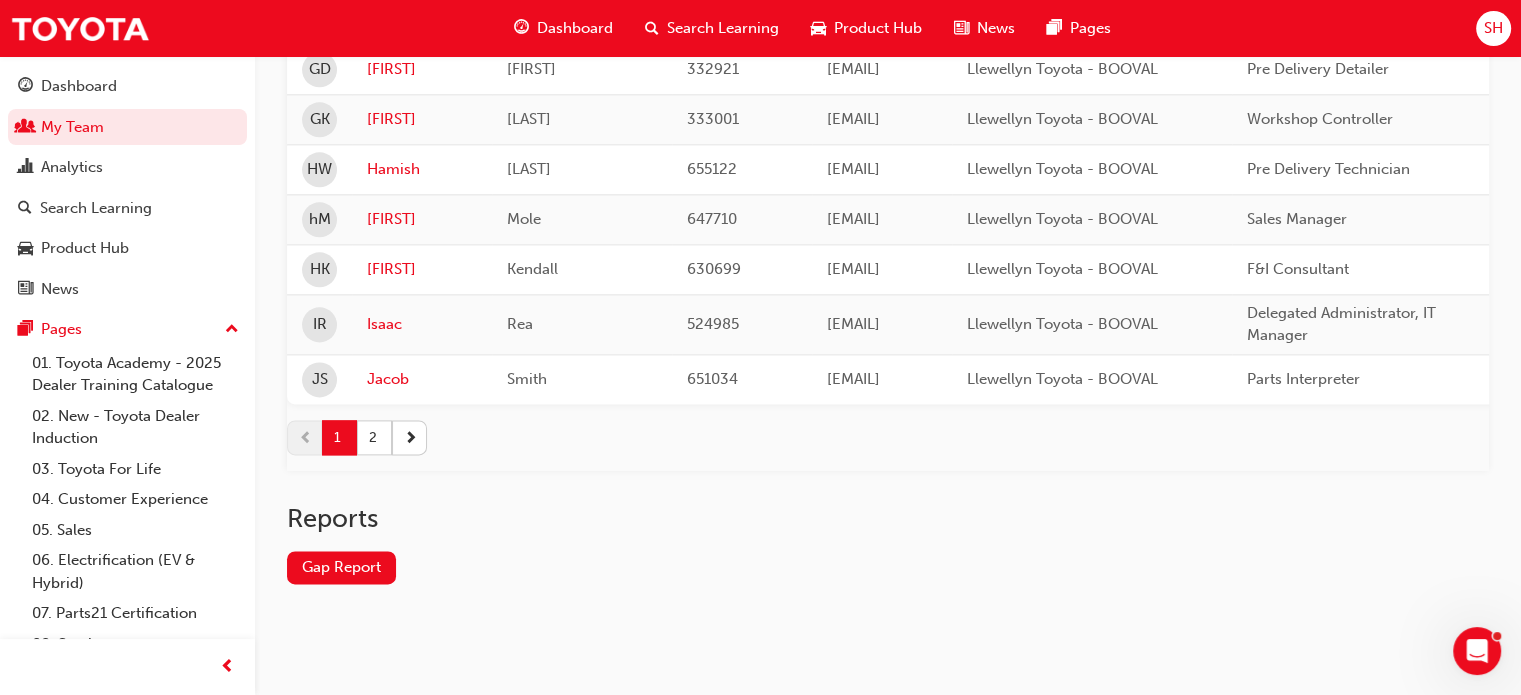scroll, scrollTop: 2528, scrollLeft: 0, axis: vertical 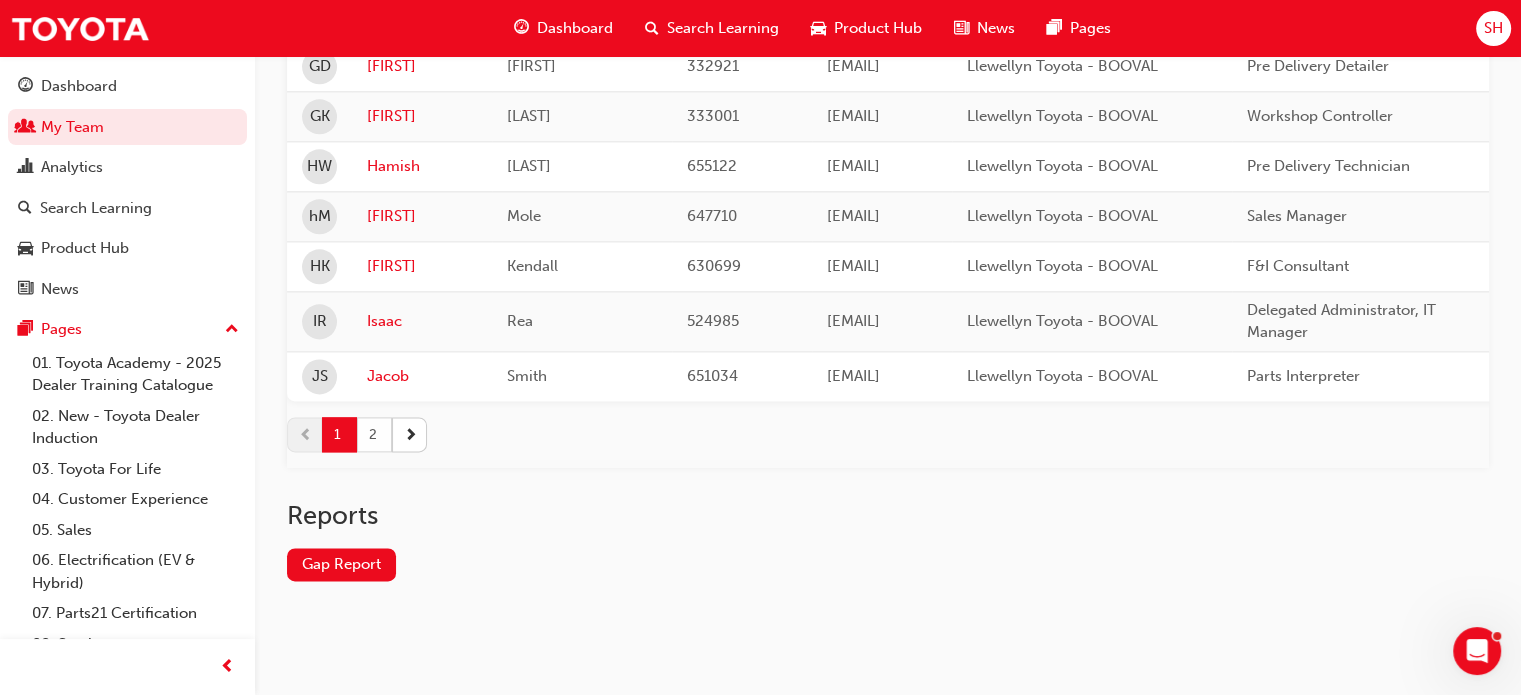 click on "2" at bounding box center [374, 434] 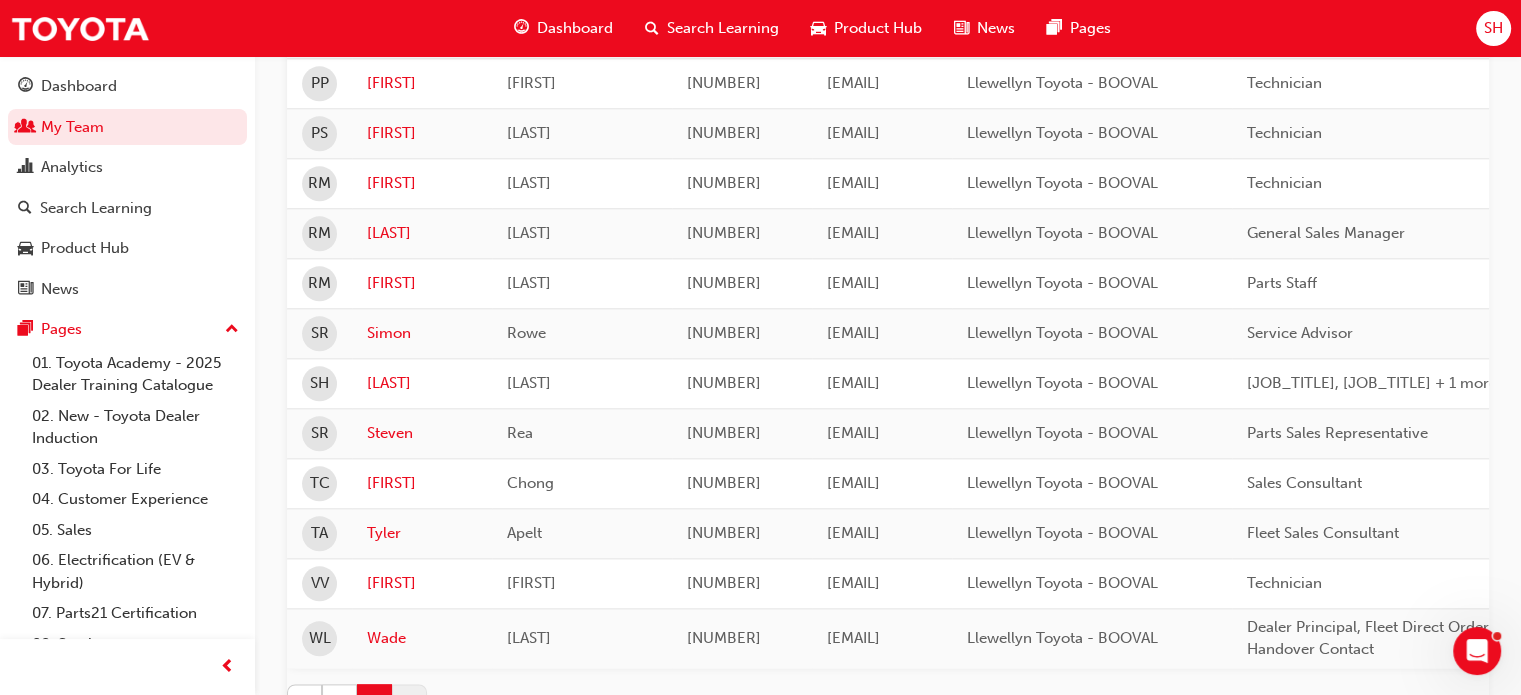 scroll, scrollTop: 2168, scrollLeft: 0, axis: vertical 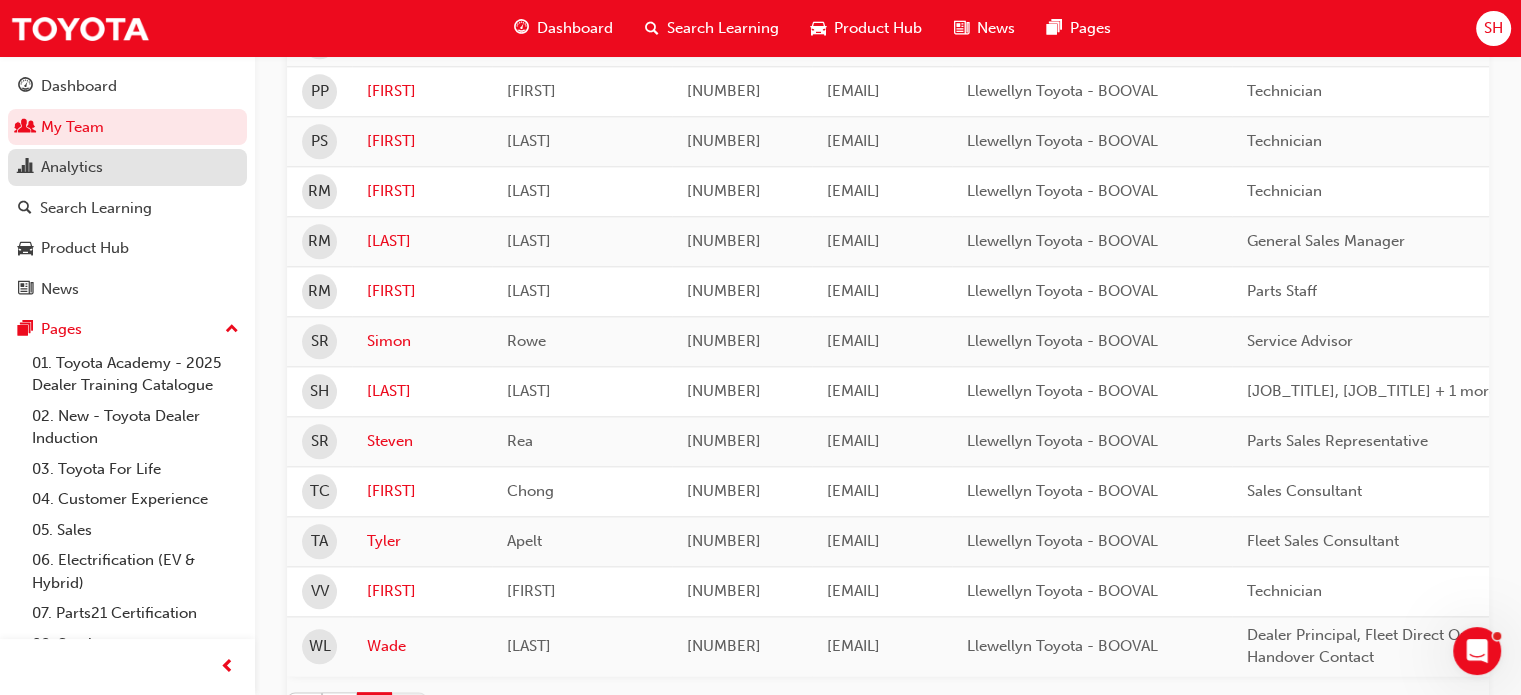 click on "Analytics" at bounding box center (72, 167) 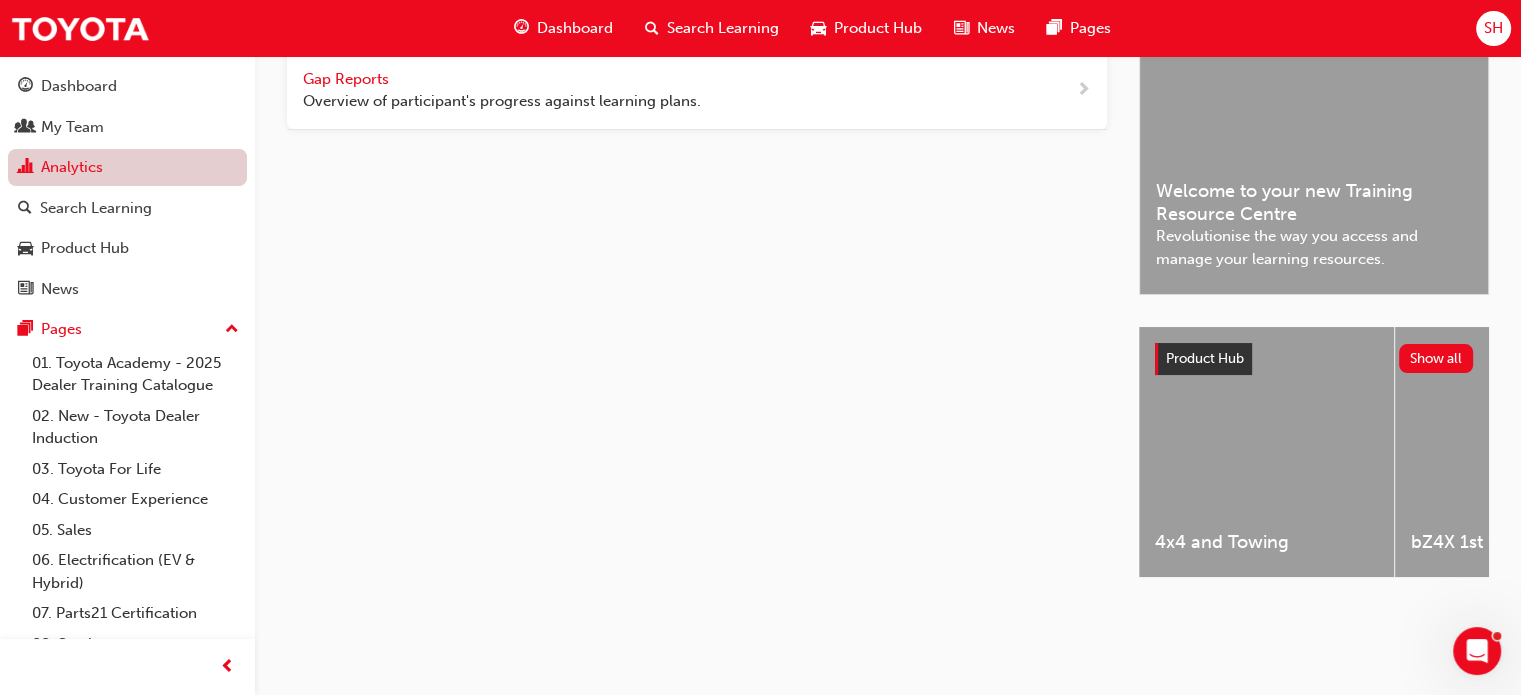 scroll, scrollTop: 102, scrollLeft: 0, axis: vertical 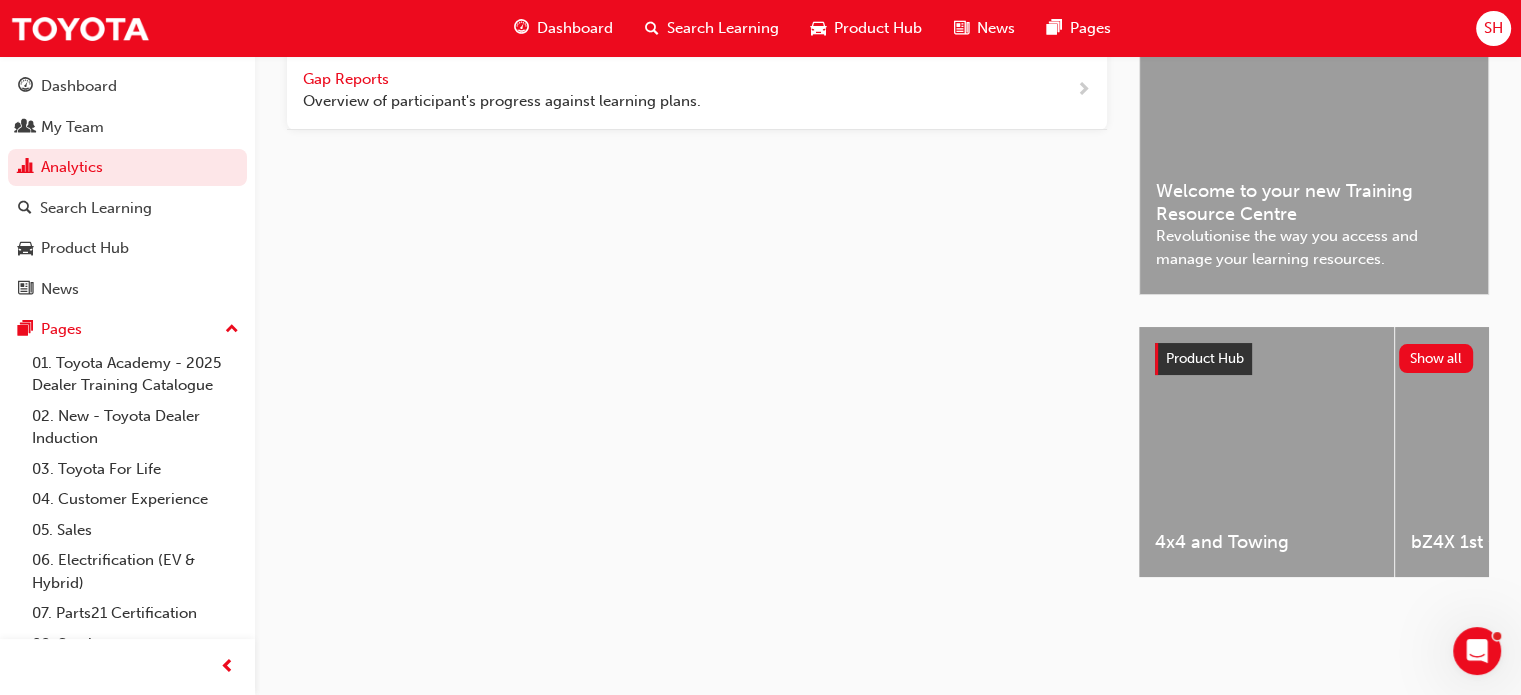 click on "Gap Reports" at bounding box center [348, 79] 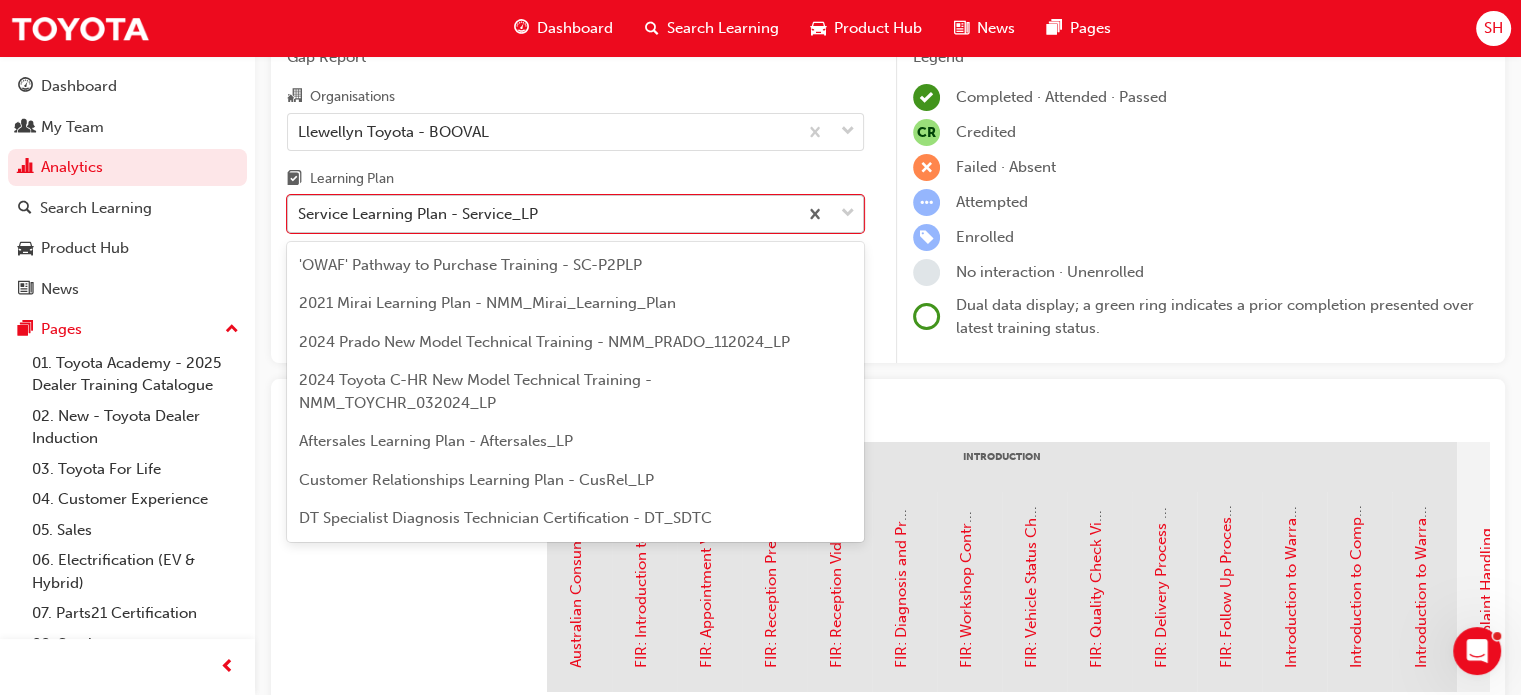 click on "Service Learning Plan - Service_LP" at bounding box center [418, 214] 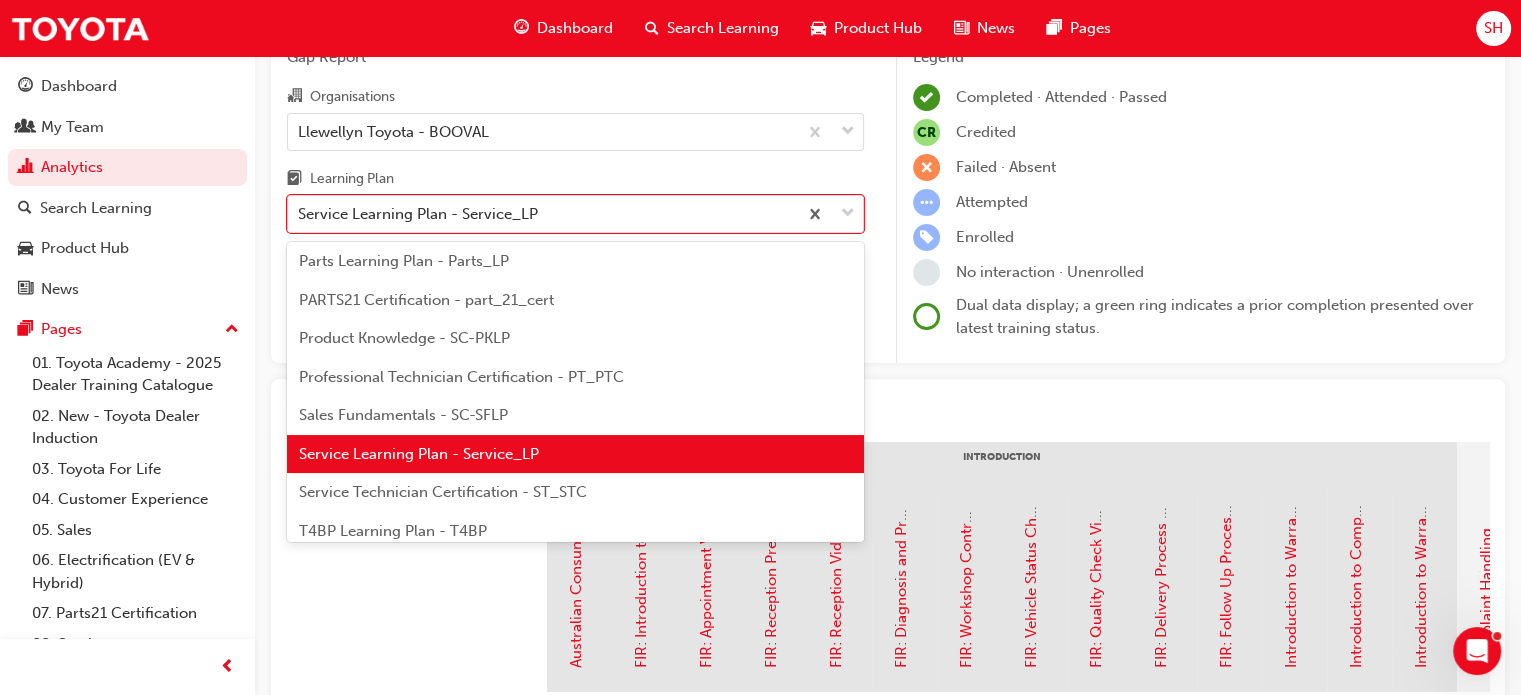 scroll, scrollTop: 610, scrollLeft: 0, axis: vertical 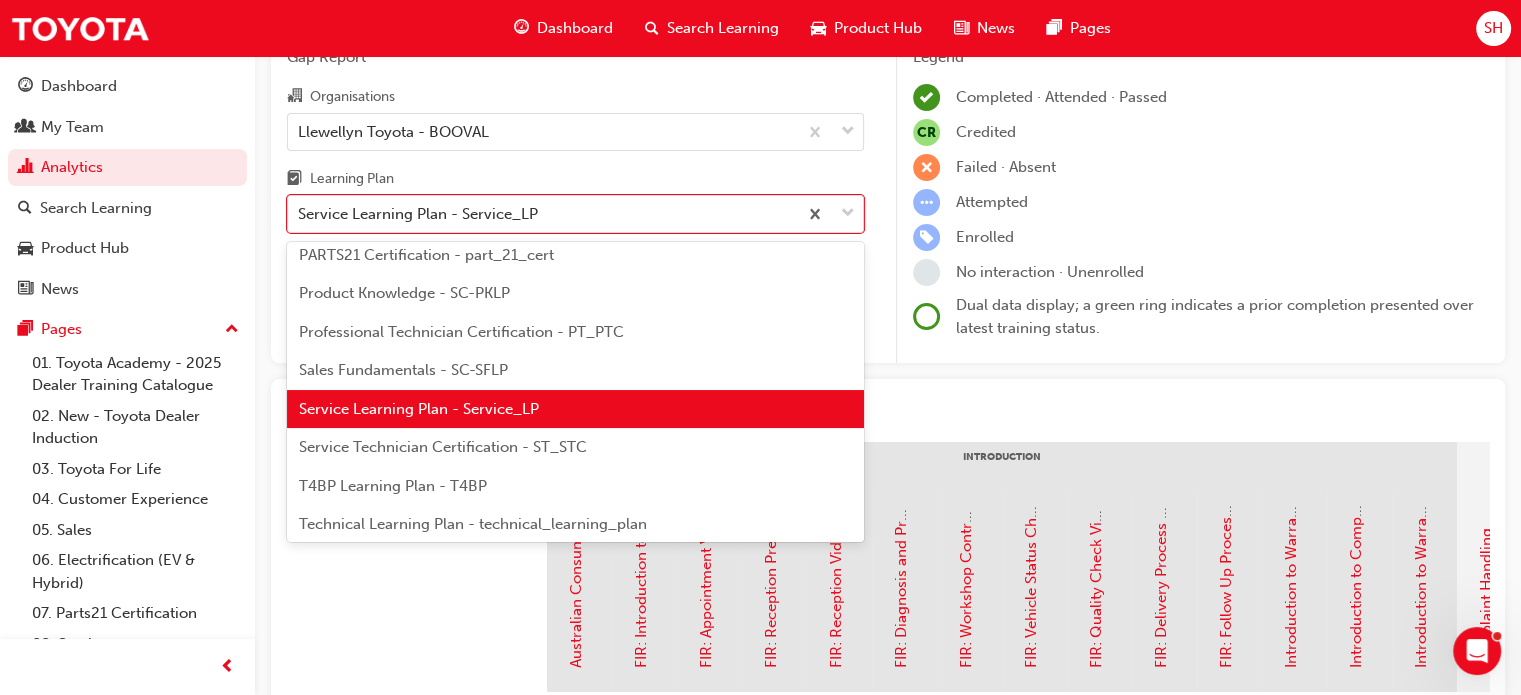 click on "Sales Fundamentals - SC-SFLP" at bounding box center (403, 370) 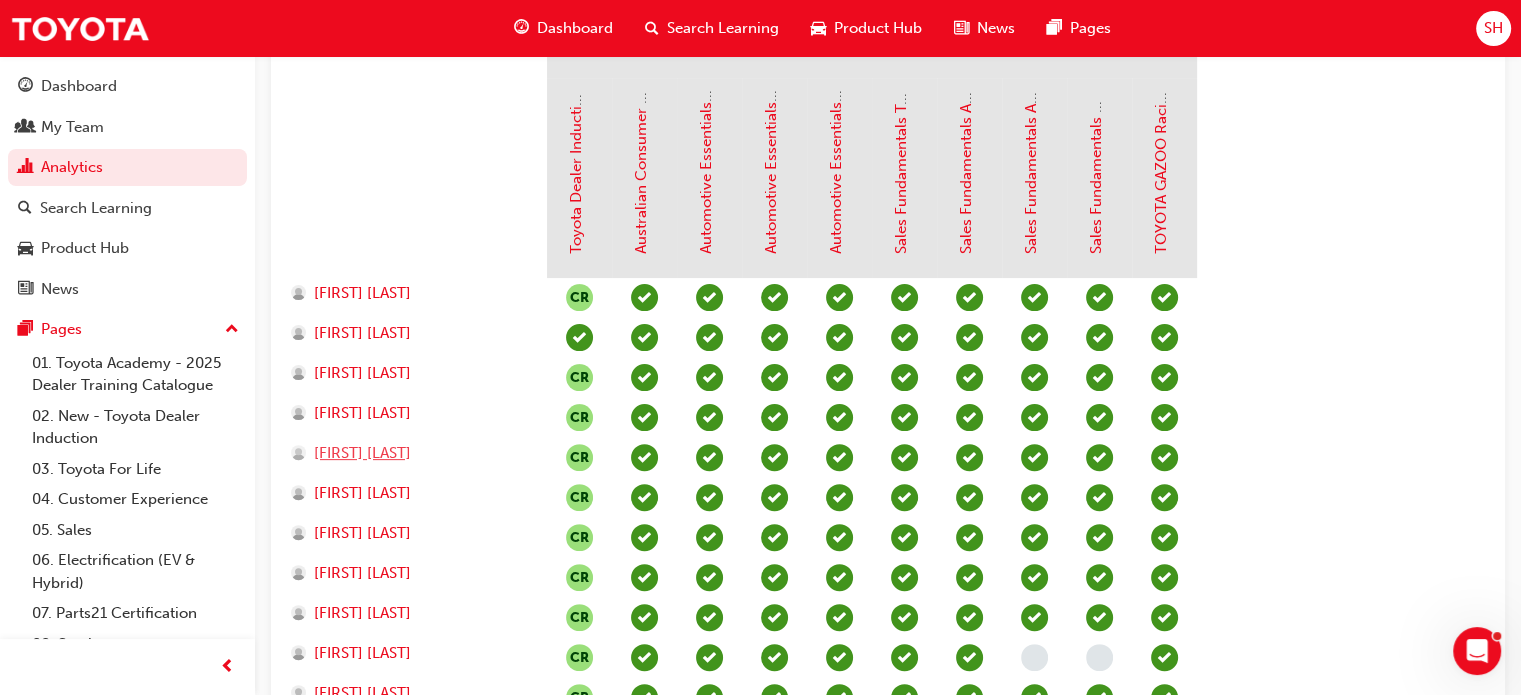 scroll, scrollTop: 400, scrollLeft: 0, axis: vertical 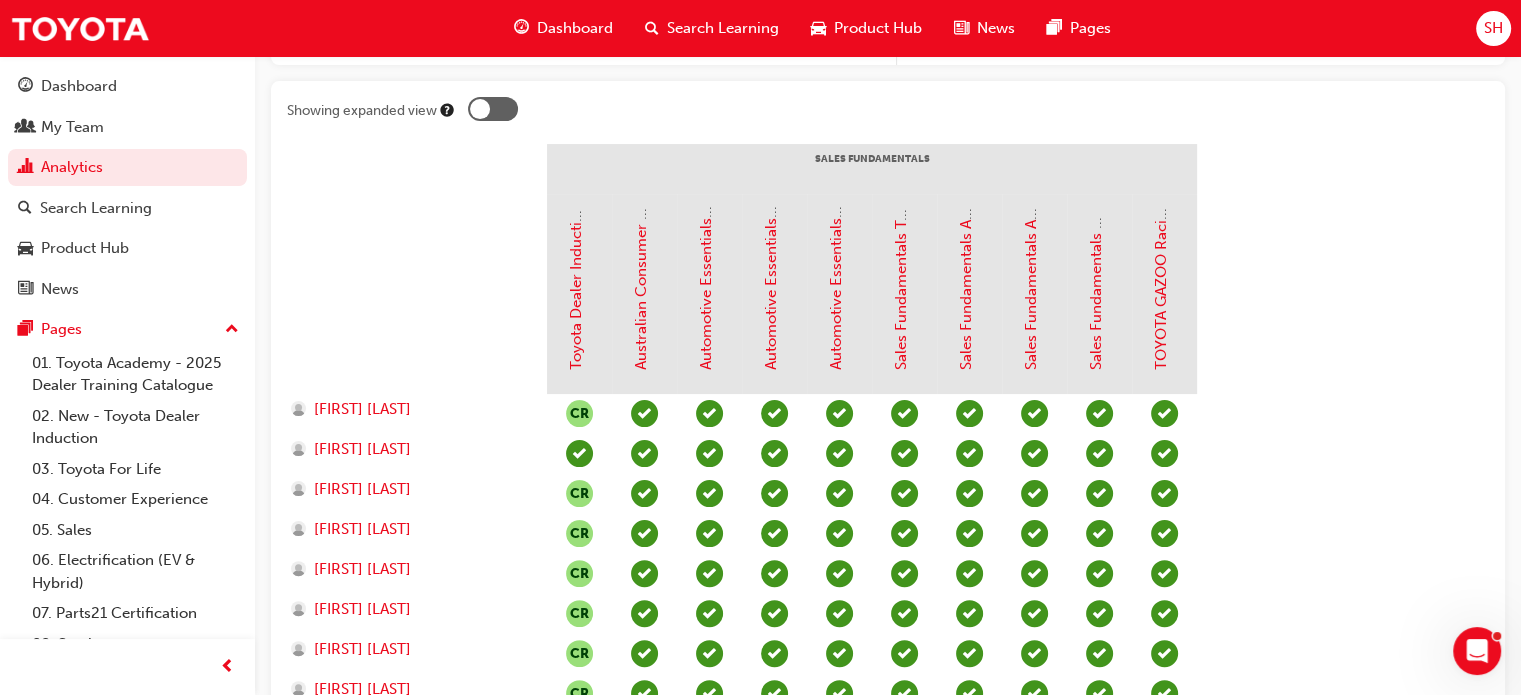 click at bounding box center (417, 294) 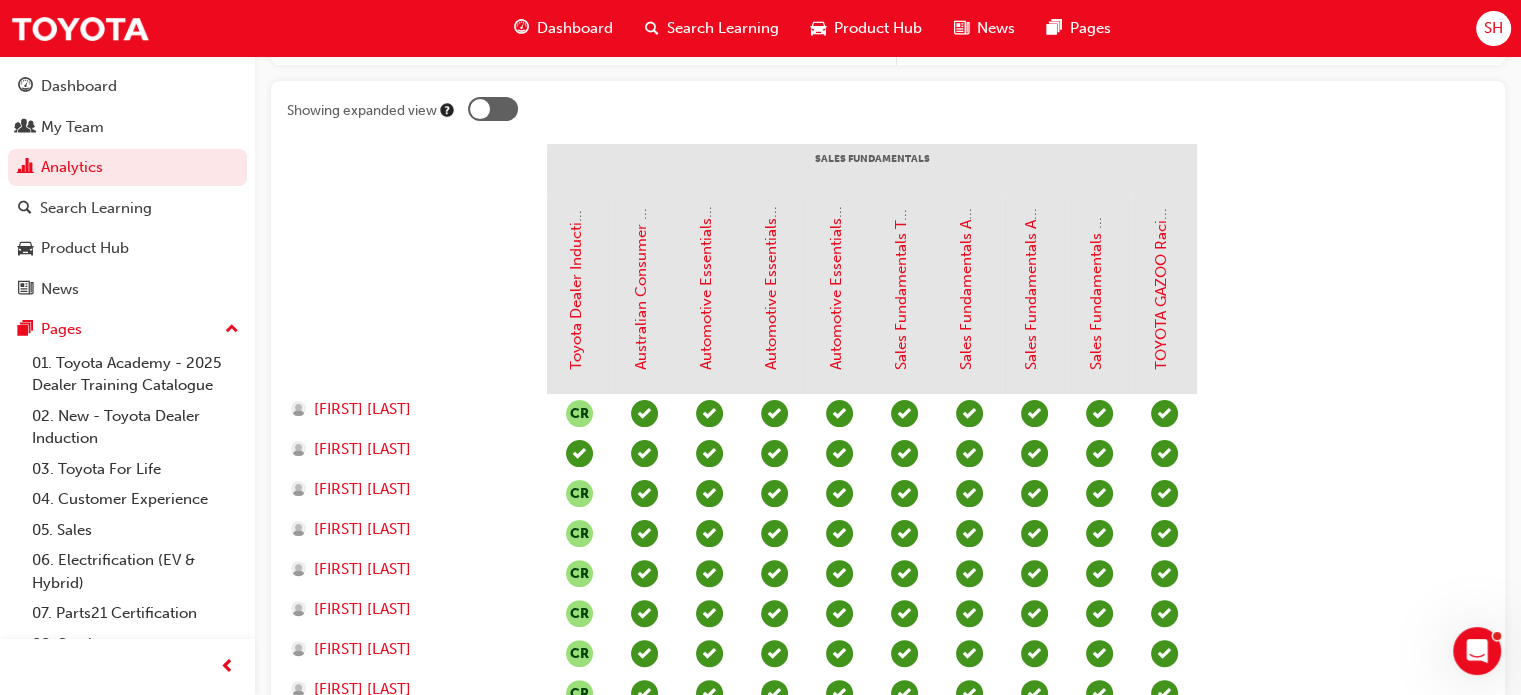 click at bounding box center [480, 109] 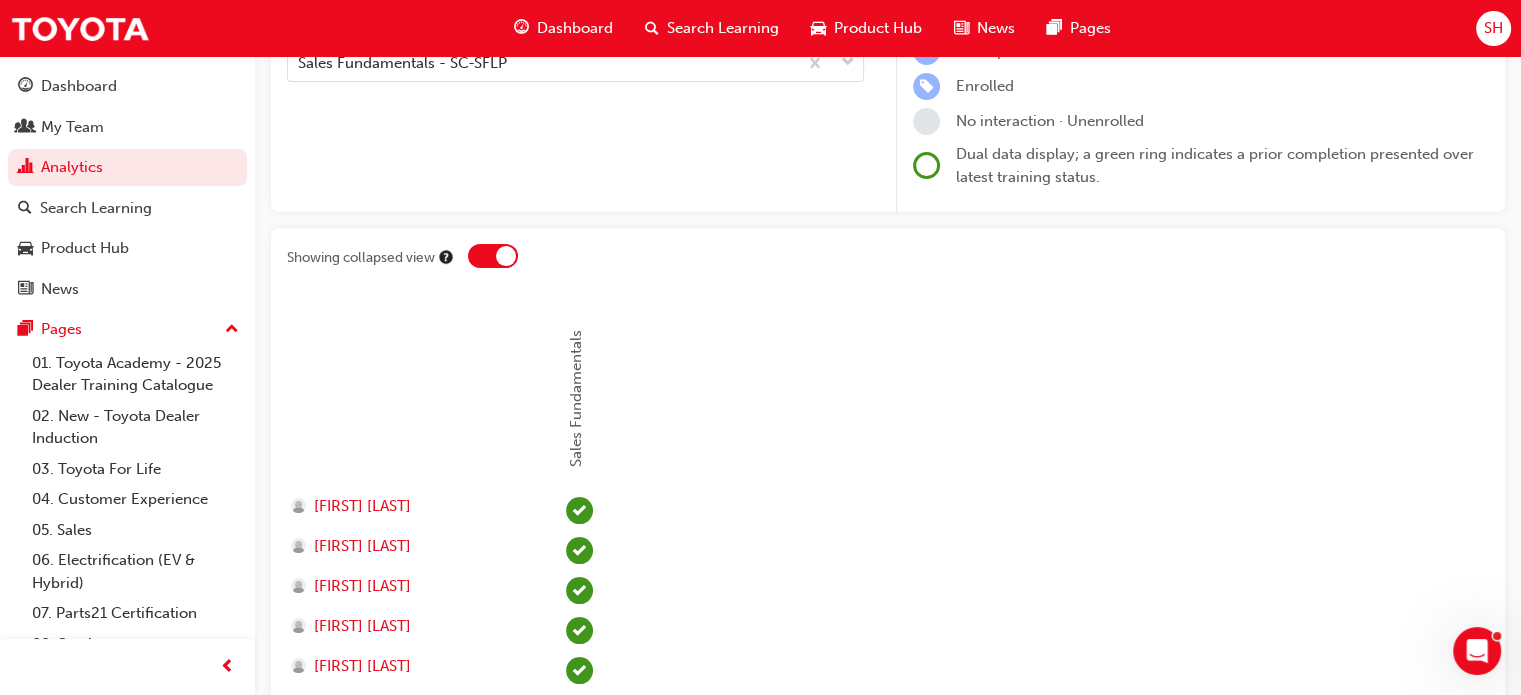 scroll, scrollTop: 196, scrollLeft: 0, axis: vertical 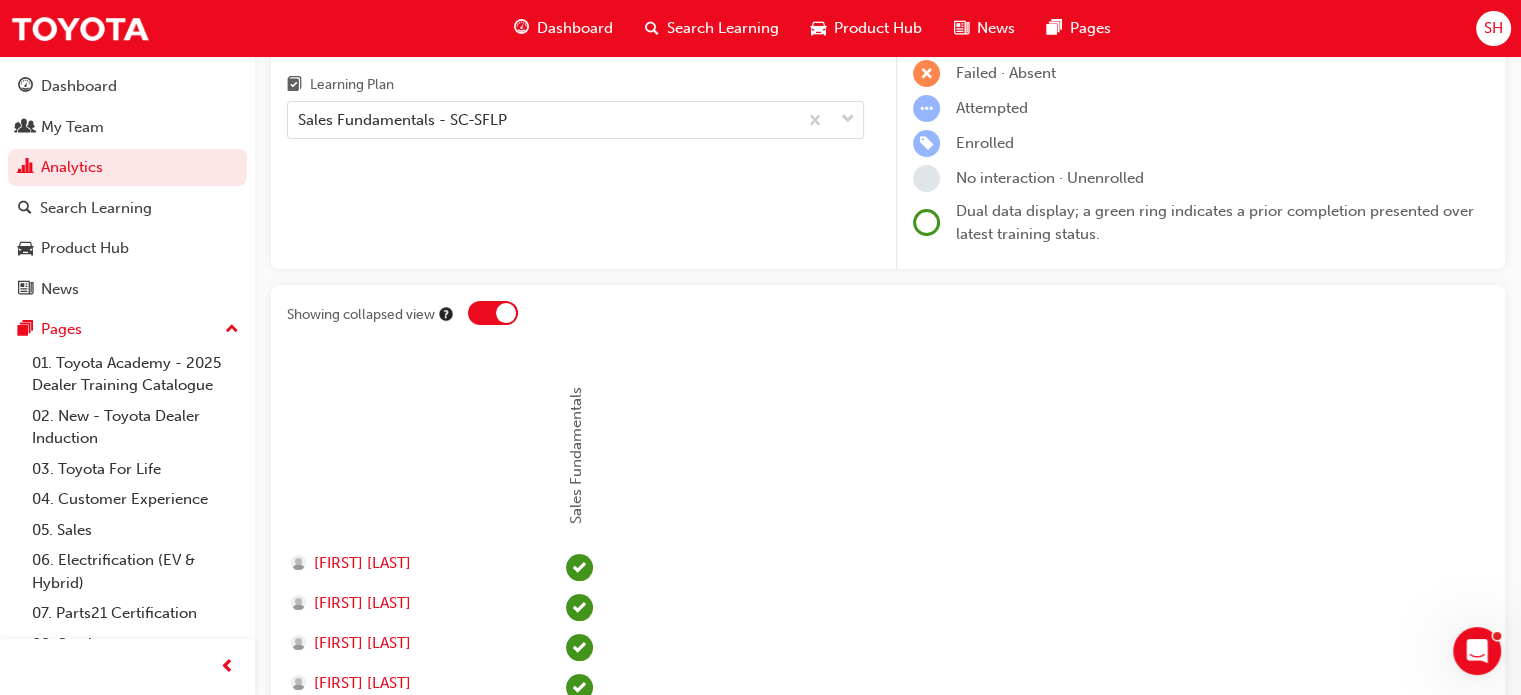 click at bounding box center (493, 313) 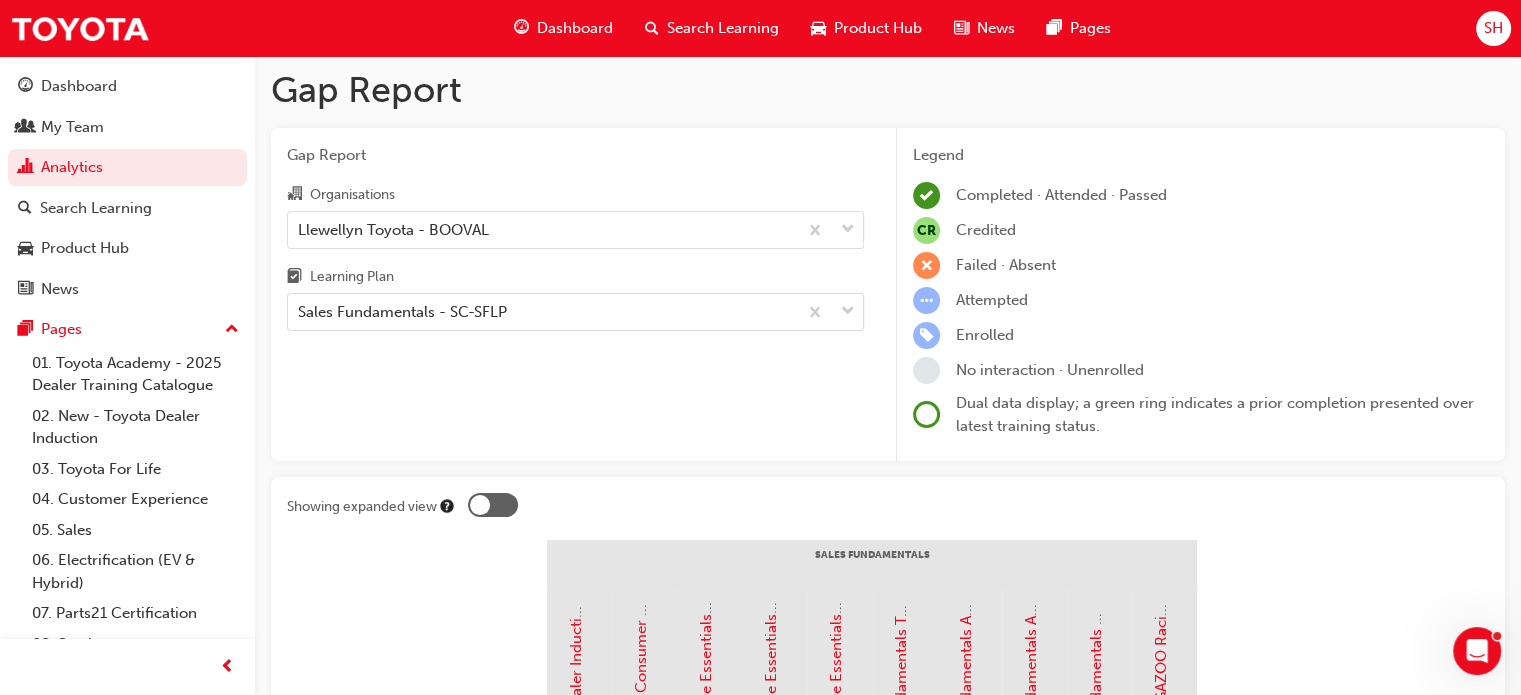 scroll, scrollTop: 0, scrollLeft: 0, axis: both 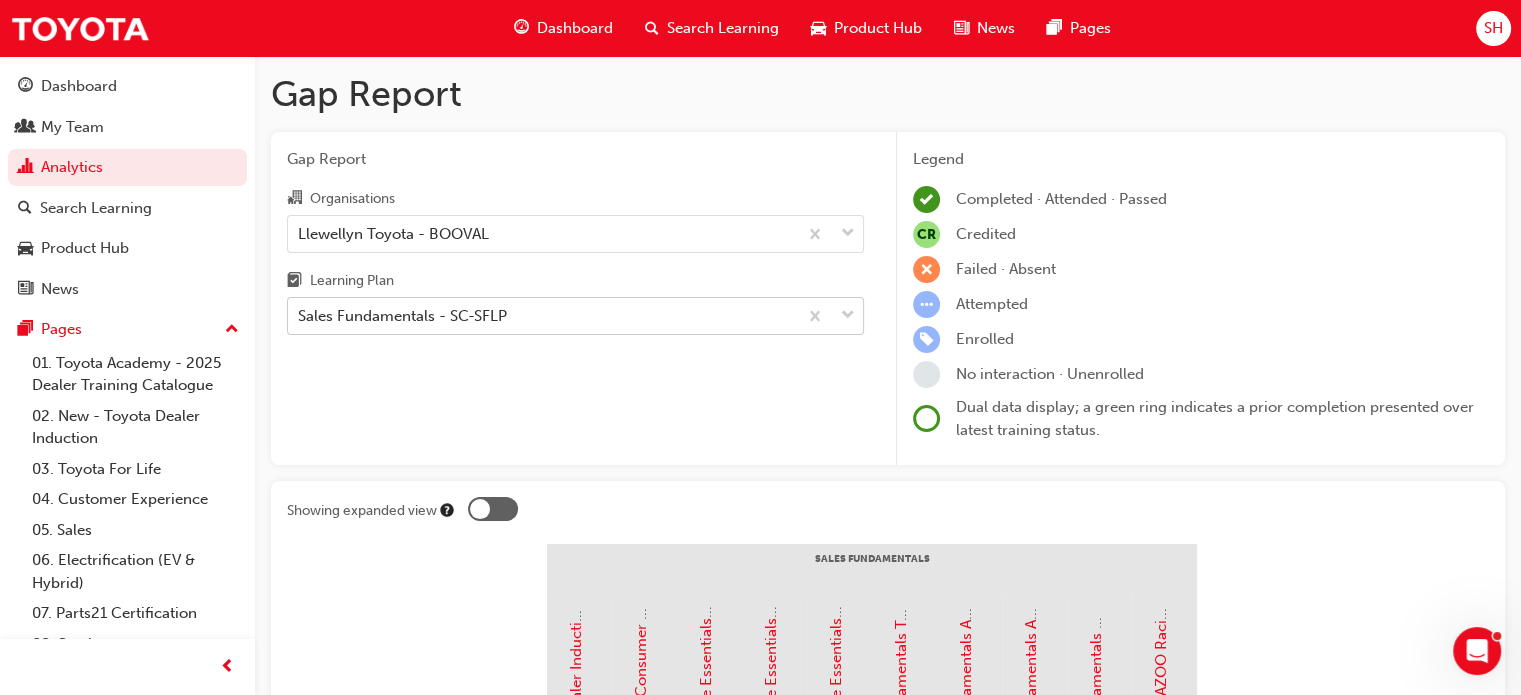 click on "Sales Fundamentals - SC-SFLP" at bounding box center (542, 316) 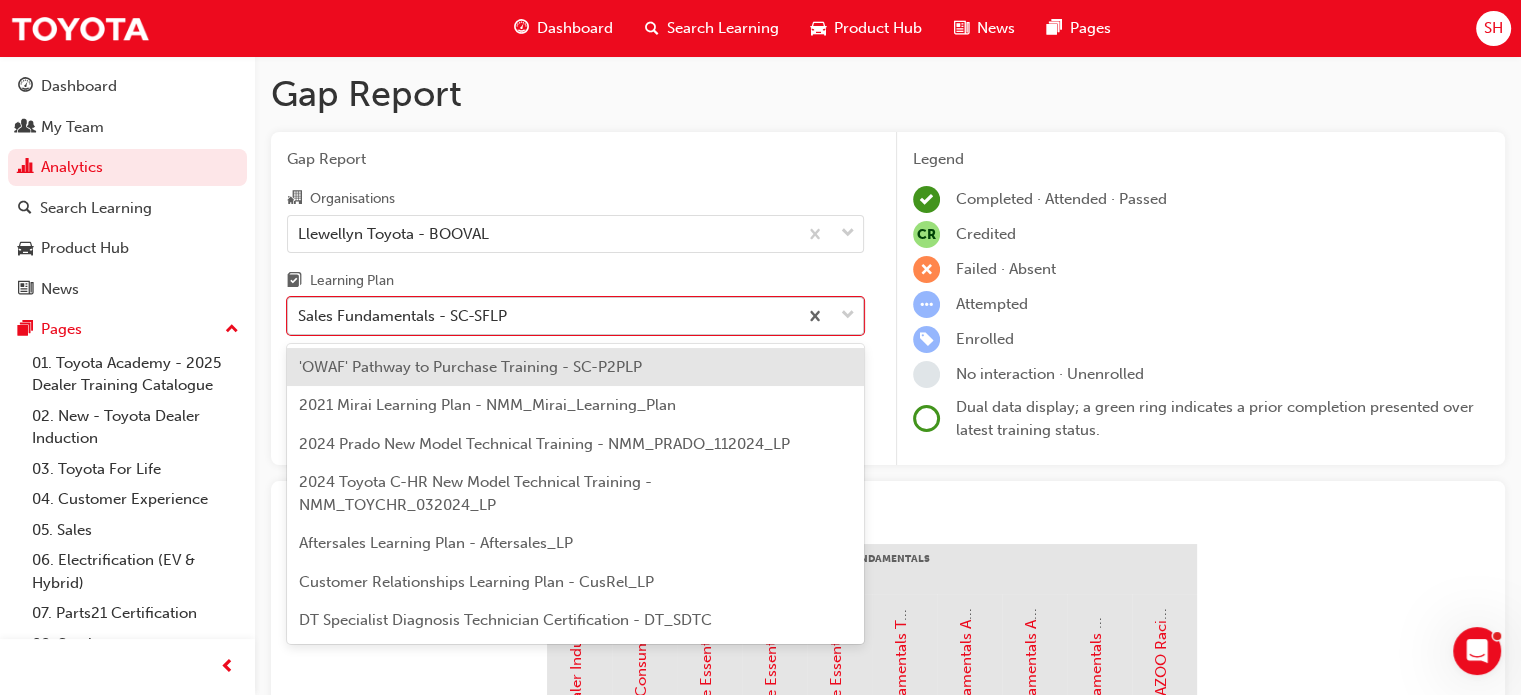 scroll, scrollTop: 472, scrollLeft: 0, axis: vertical 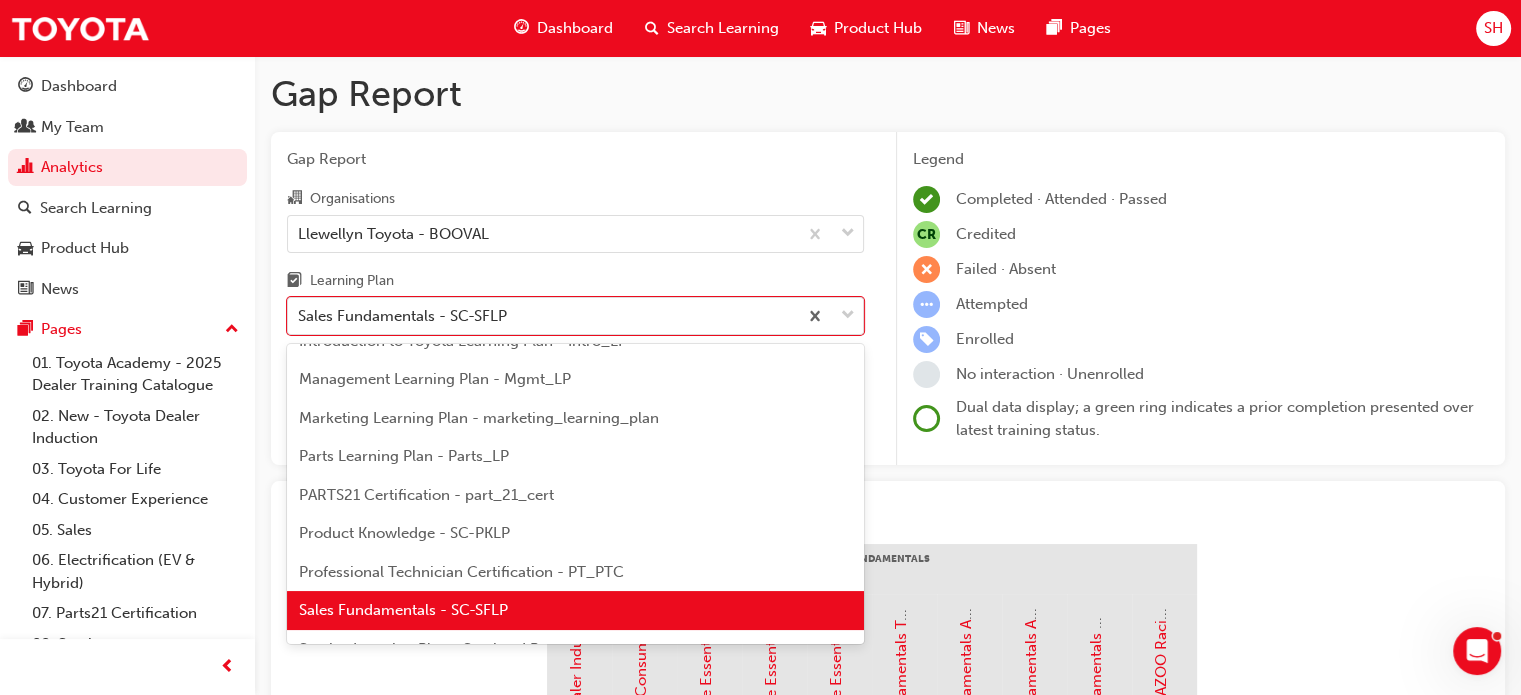 click on "Product Knowledge  - SC-PKLP" at bounding box center (575, 533) 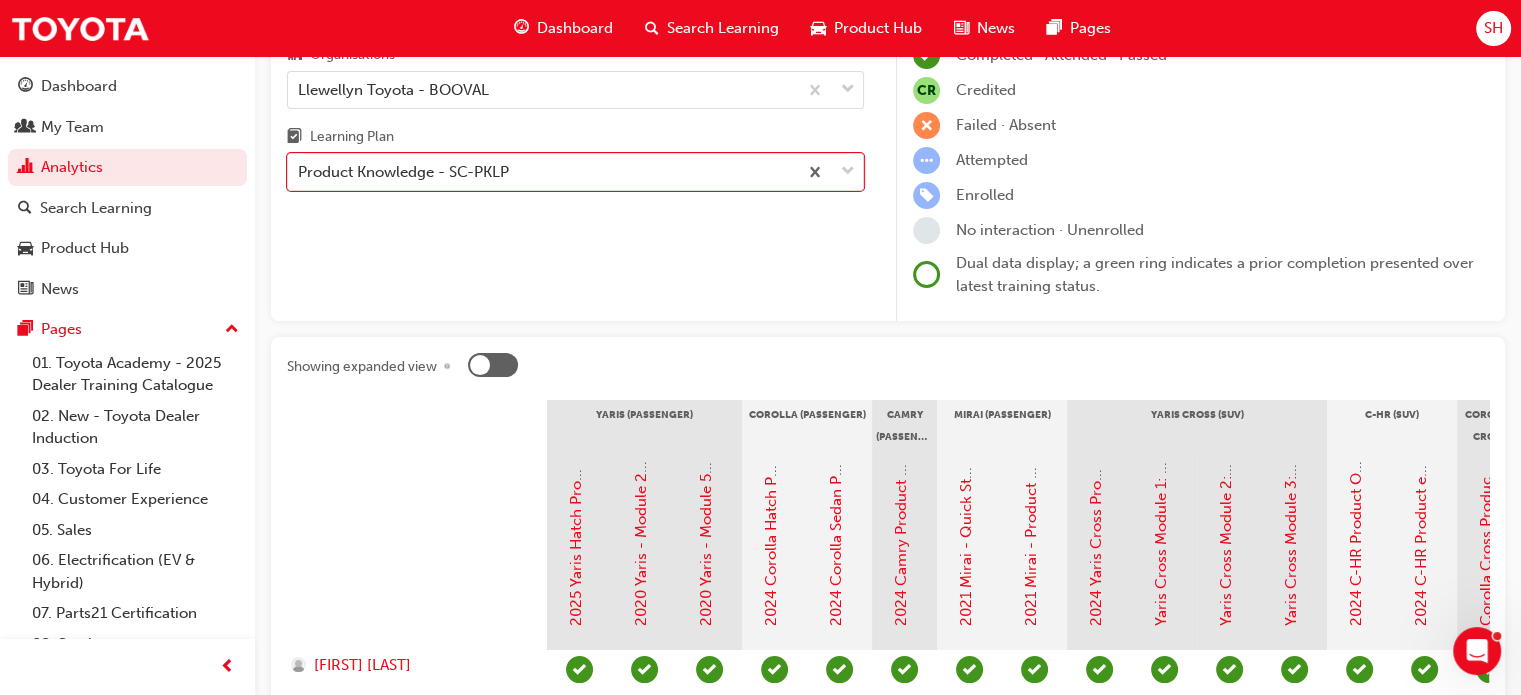 scroll, scrollTop: 17, scrollLeft: 0, axis: vertical 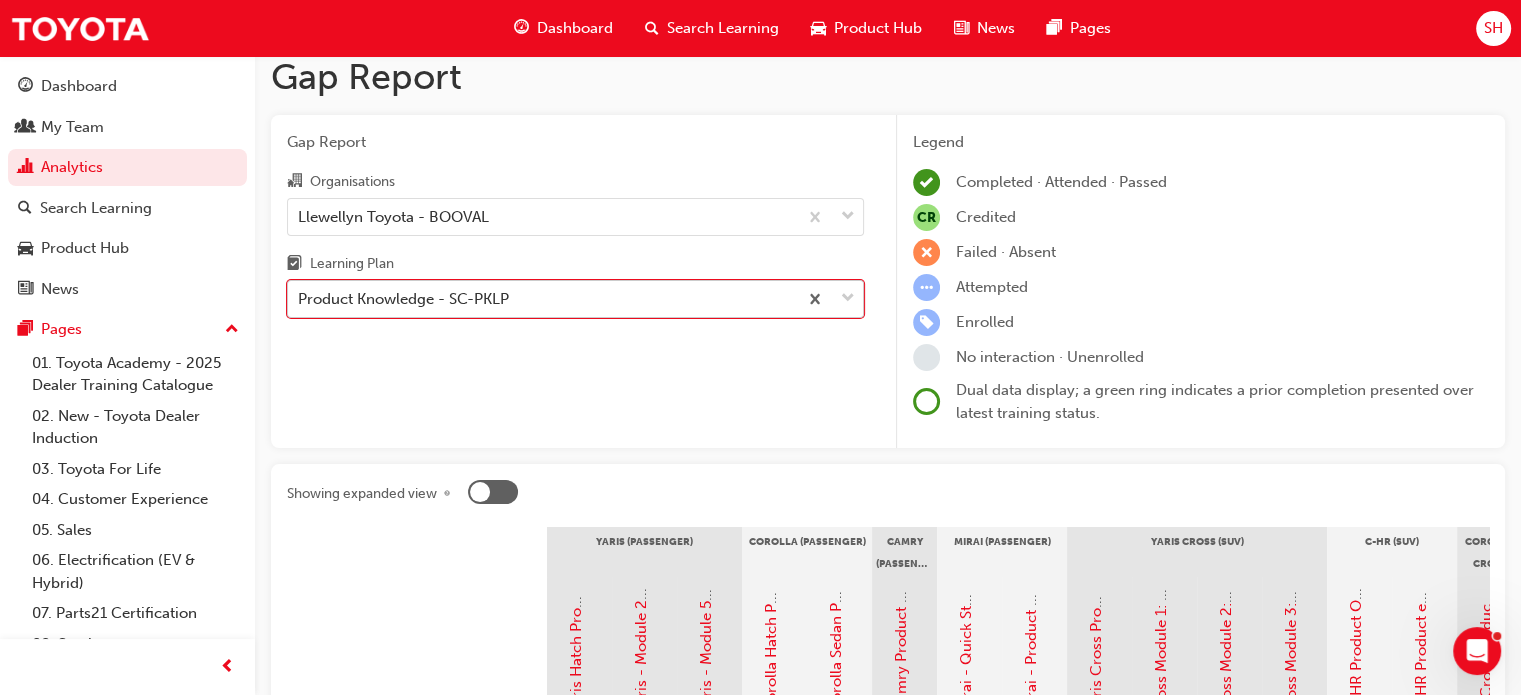 click on "Product Knowledge  - SC-PKLP" at bounding box center [403, 299] 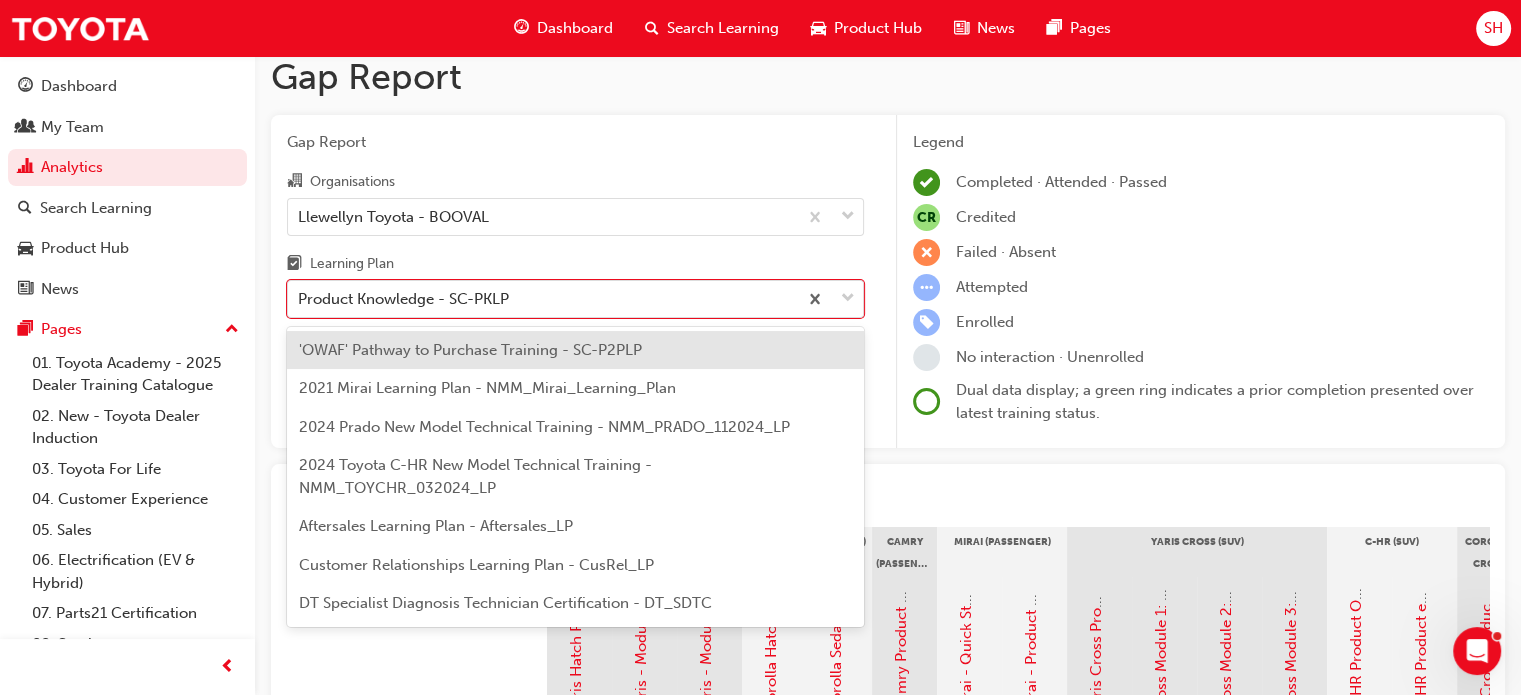 scroll, scrollTop: 395, scrollLeft: 0, axis: vertical 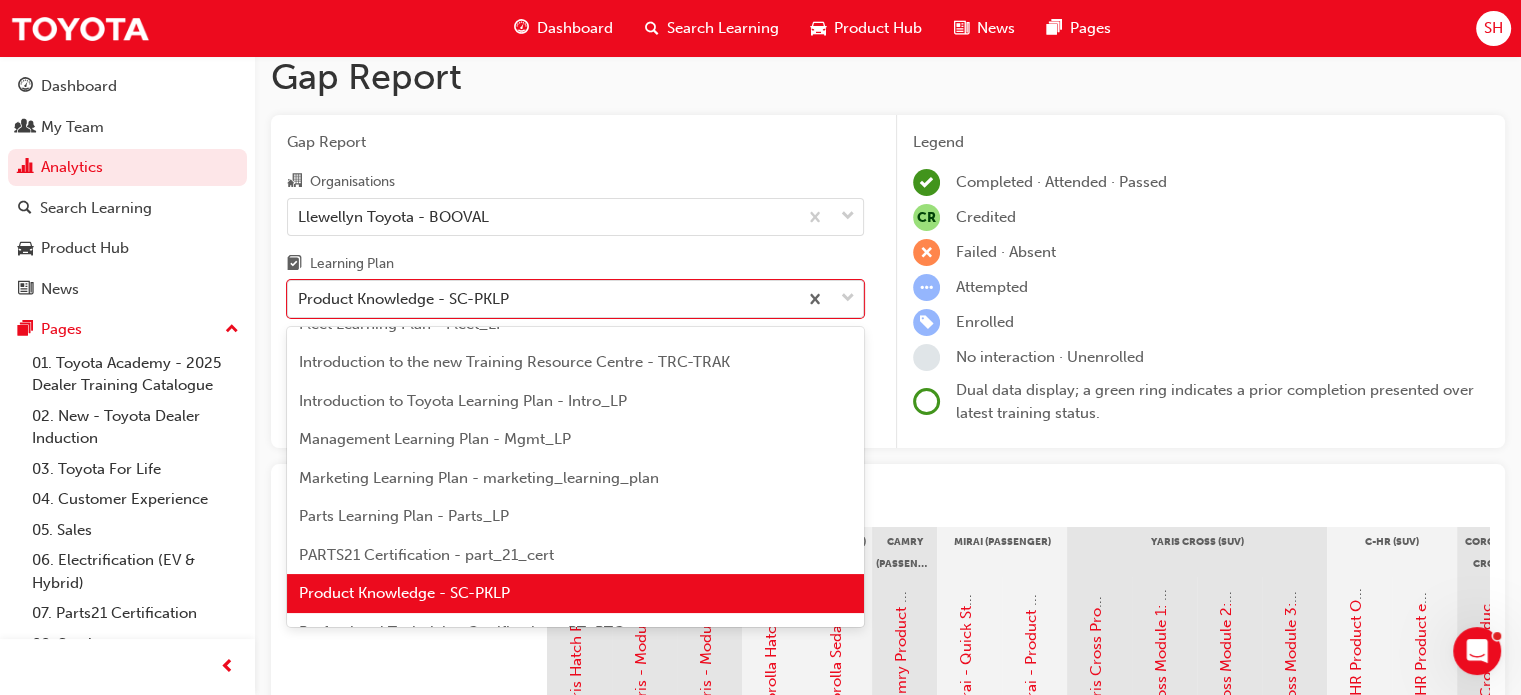 click on "Introduction to the new Training Resource Centre - TRC-TRAK" at bounding box center [514, 362] 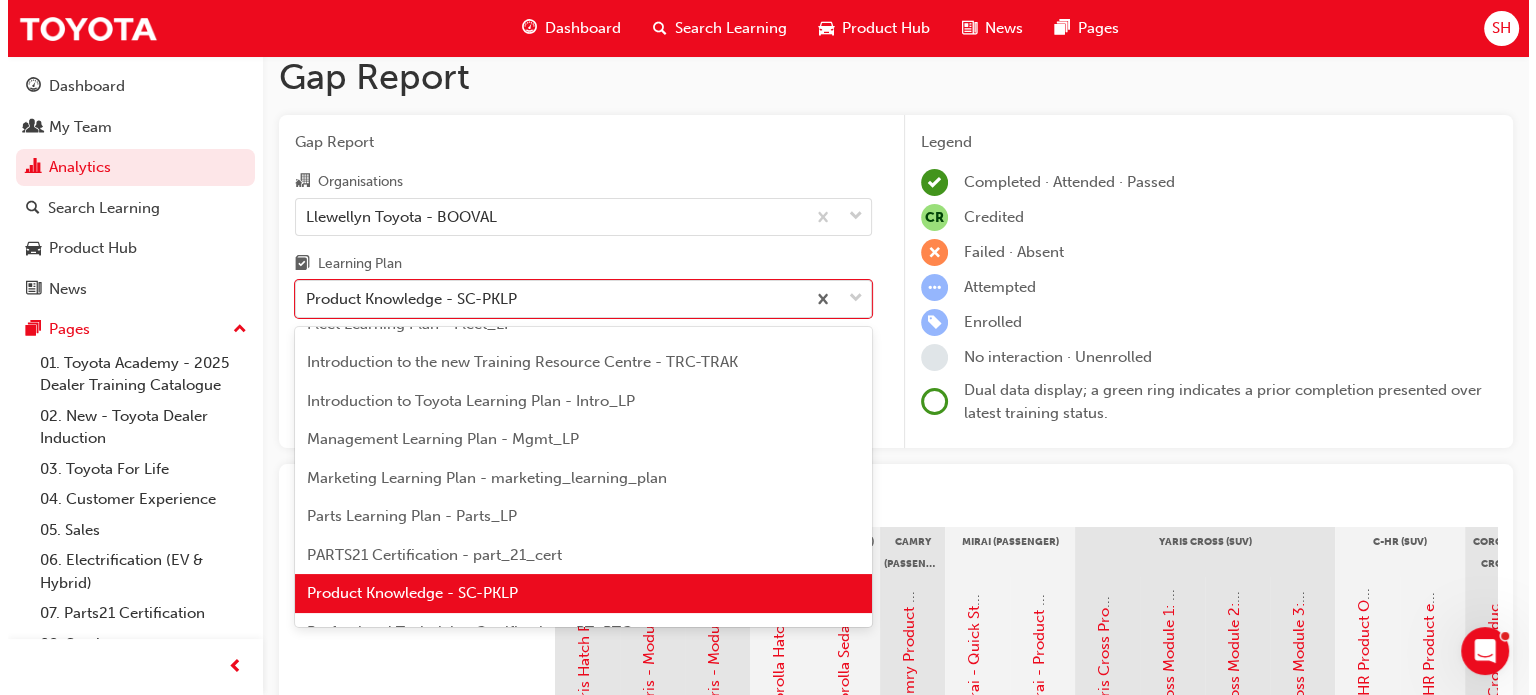scroll, scrollTop: 0, scrollLeft: 0, axis: both 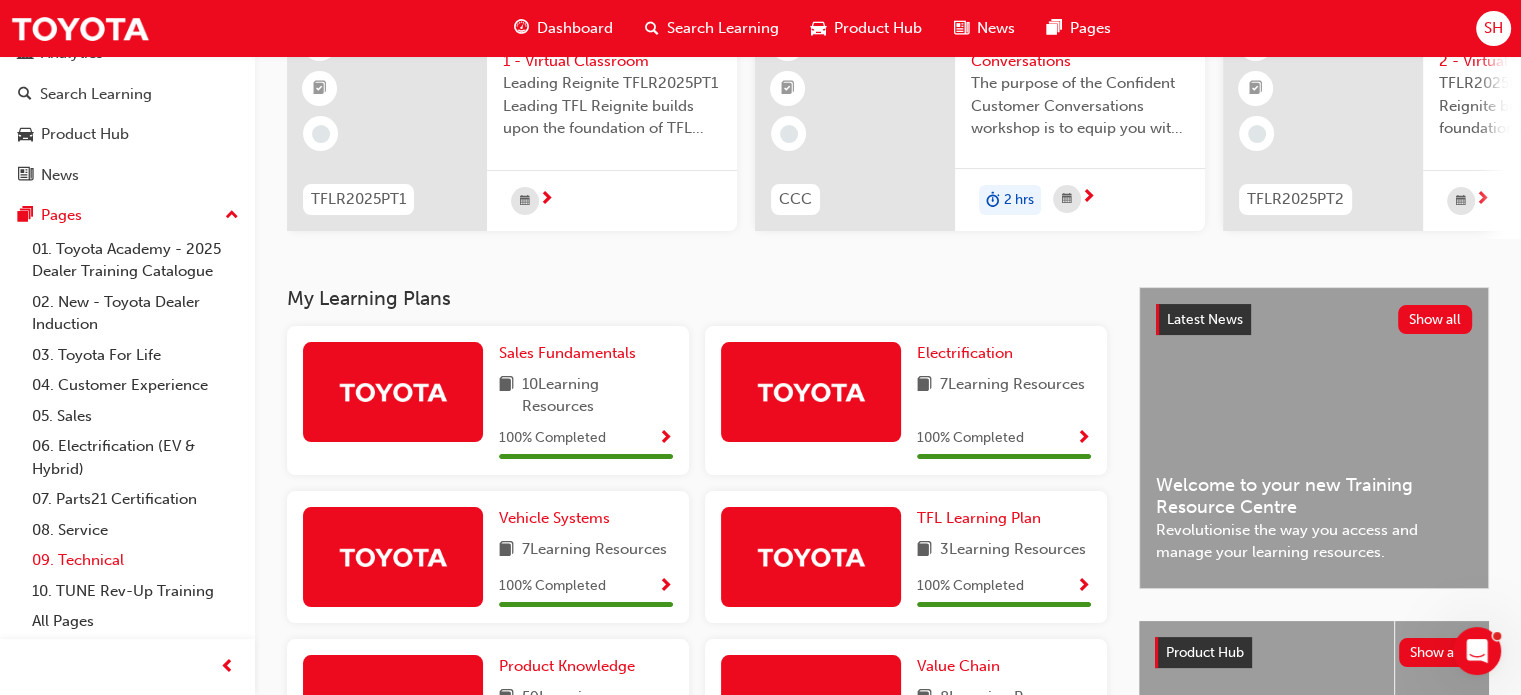 click on "09. Technical" at bounding box center [135, 560] 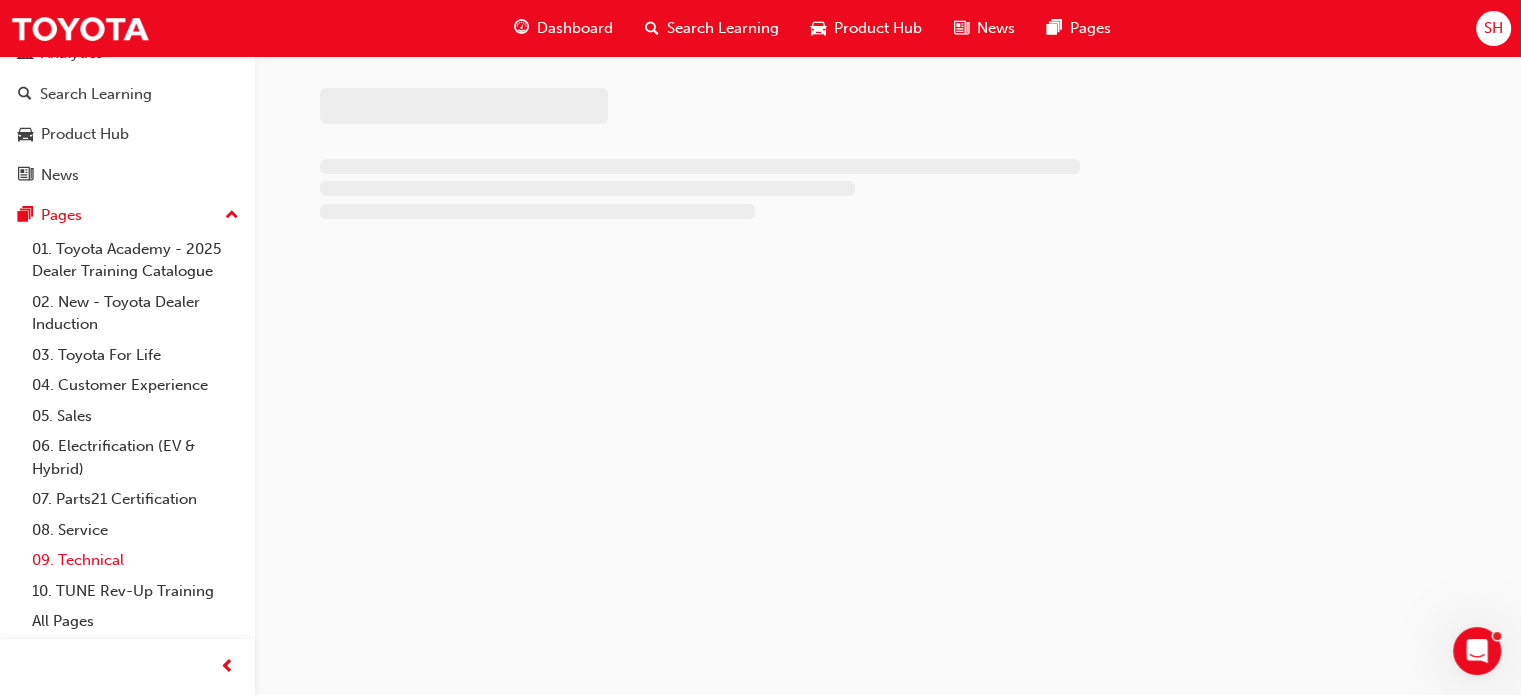 scroll, scrollTop: 0, scrollLeft: 0, axis: both 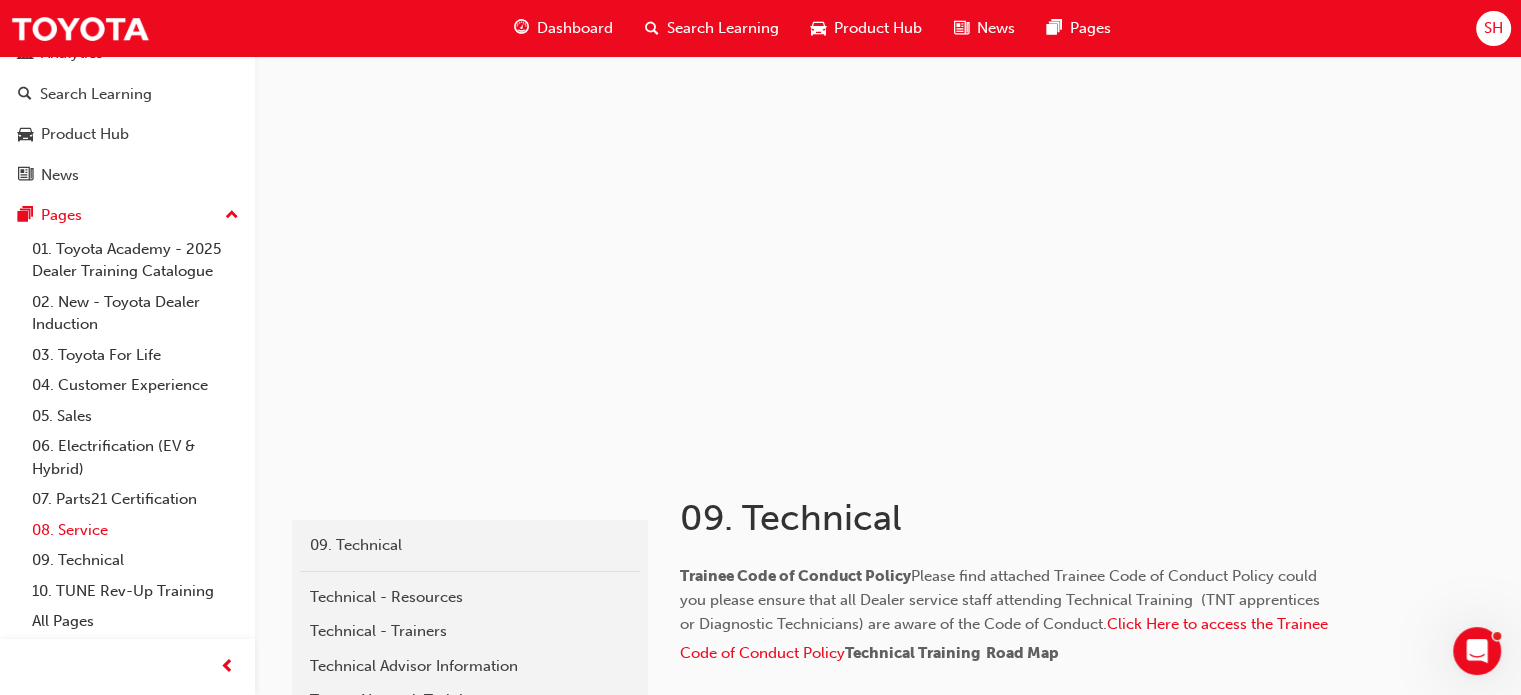click on "08. Service" at bounding box center (135, 530) 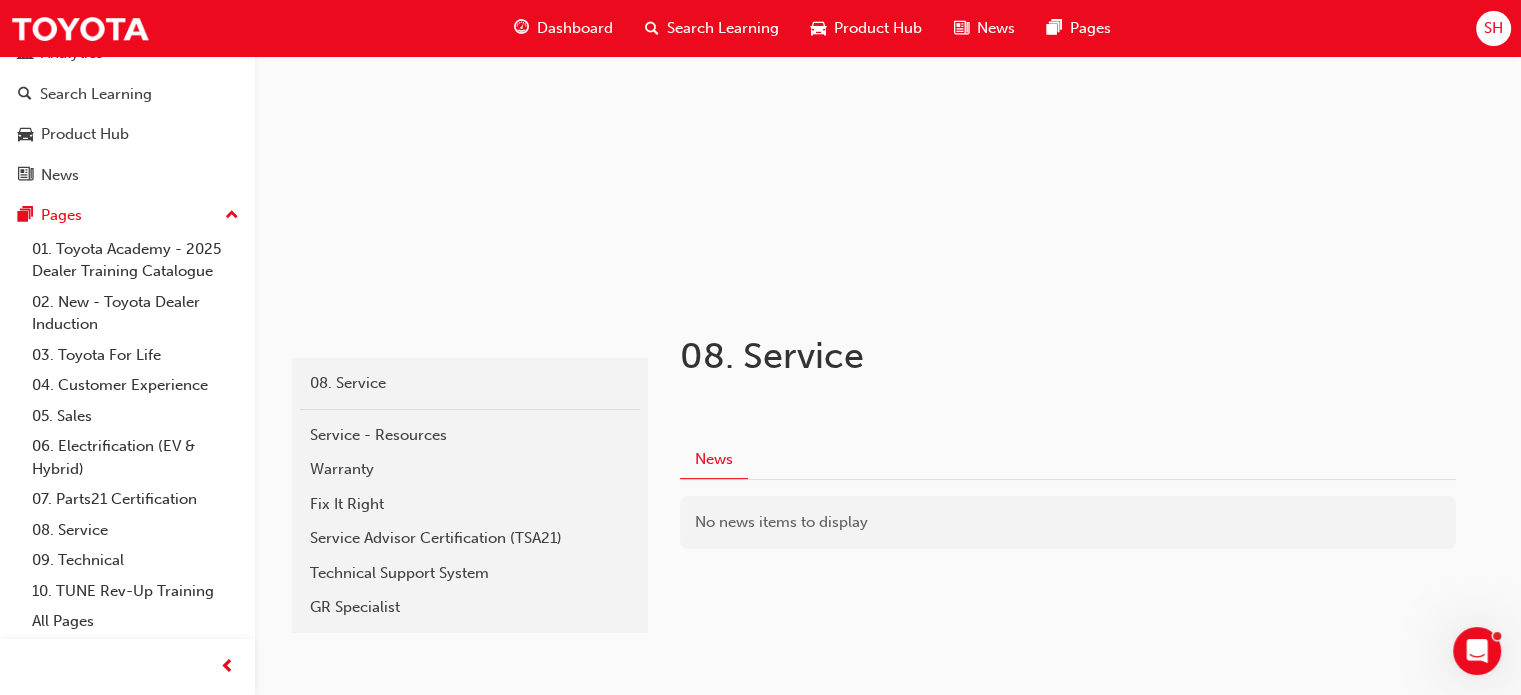 scroll, scrollTop: 200, scrollLeft: 0, axis: vertical 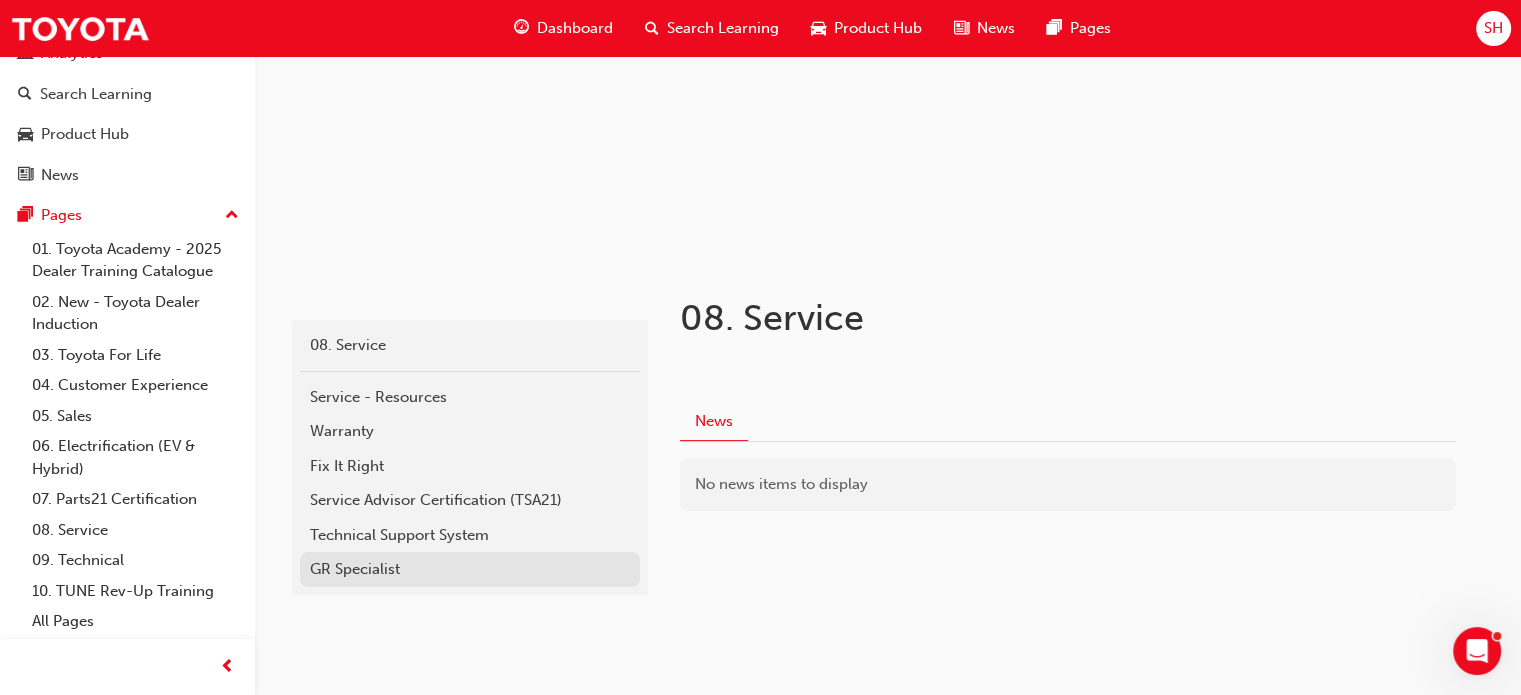 click on "GR Specialist" at bounding box center [470, 569] 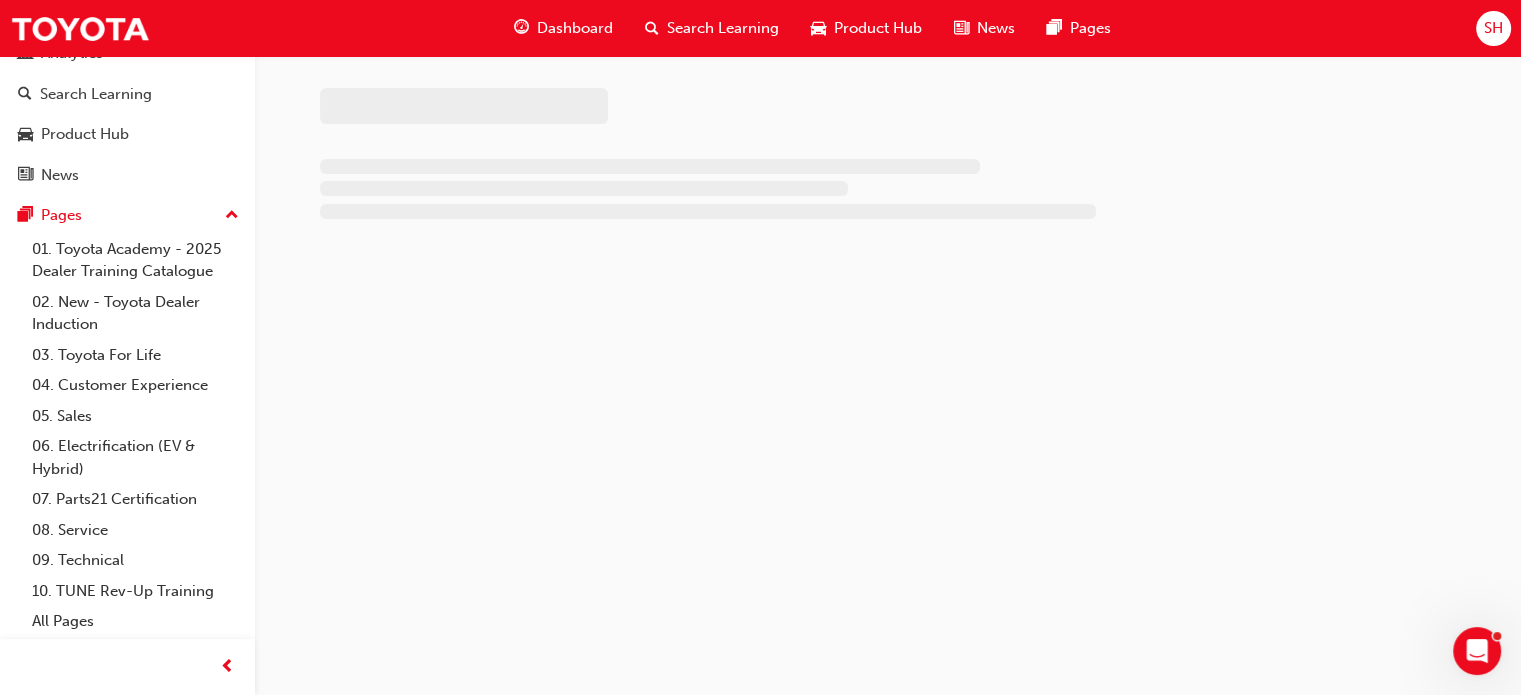 scroll, scrollTop: 0, scrollLeft: 0, axis: both 